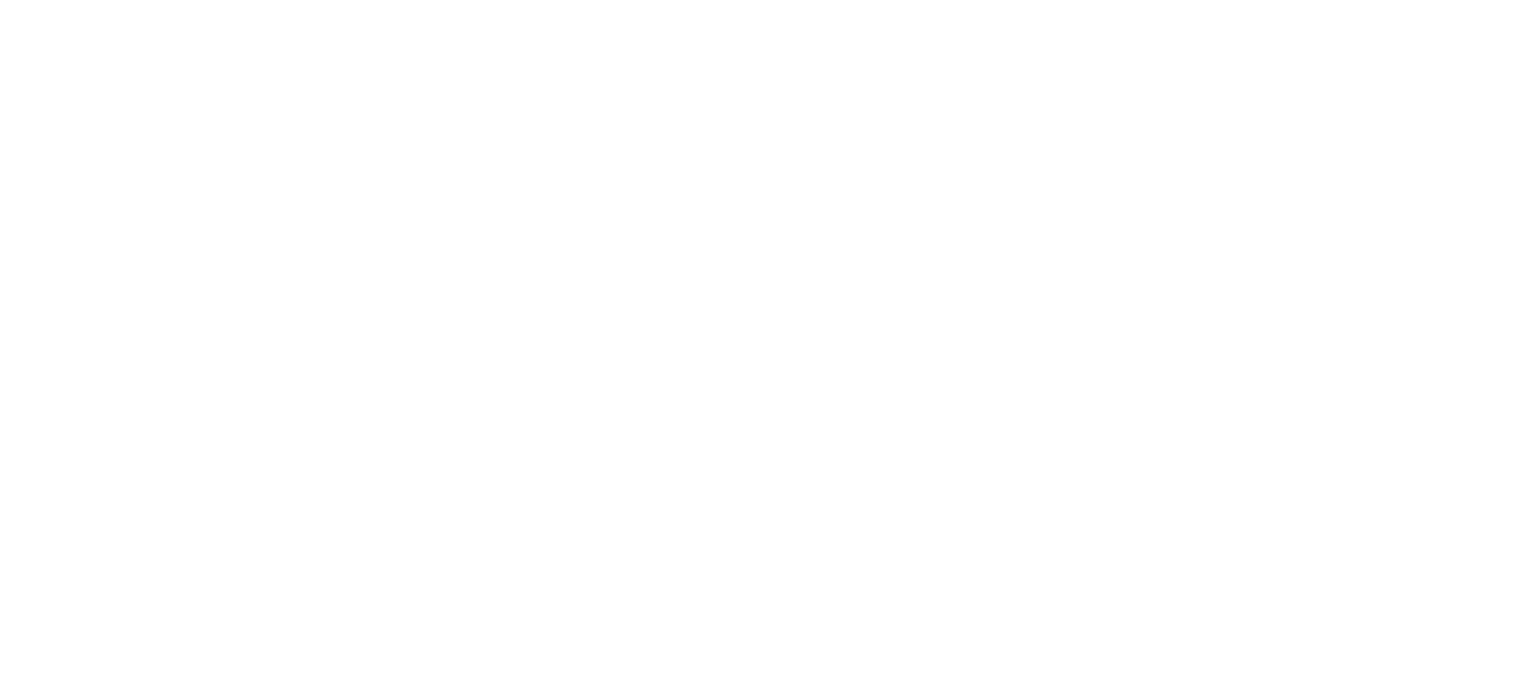 scroll, scrollTop: 0, scrollLeft: 0, axis: both 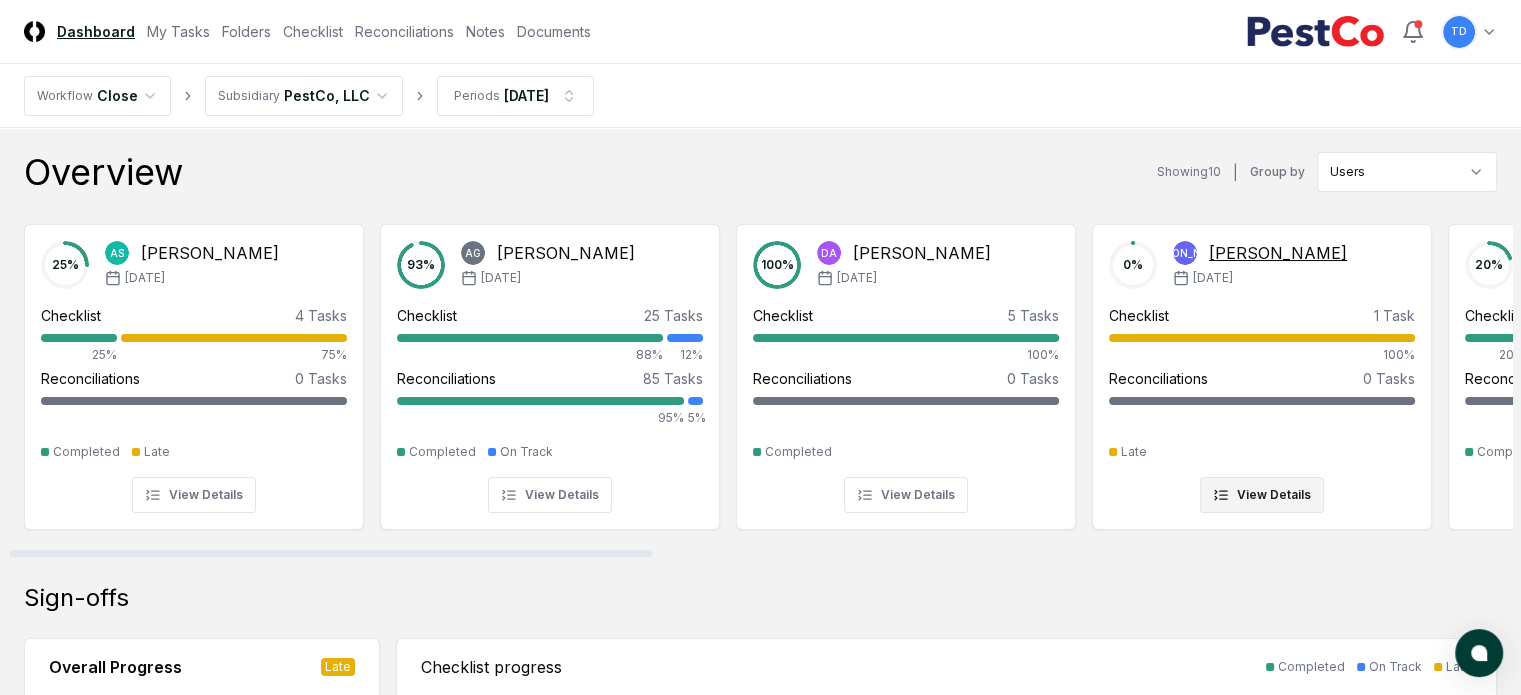 click on "[PERSON_NAME]" at bounding box center (1278, 253) 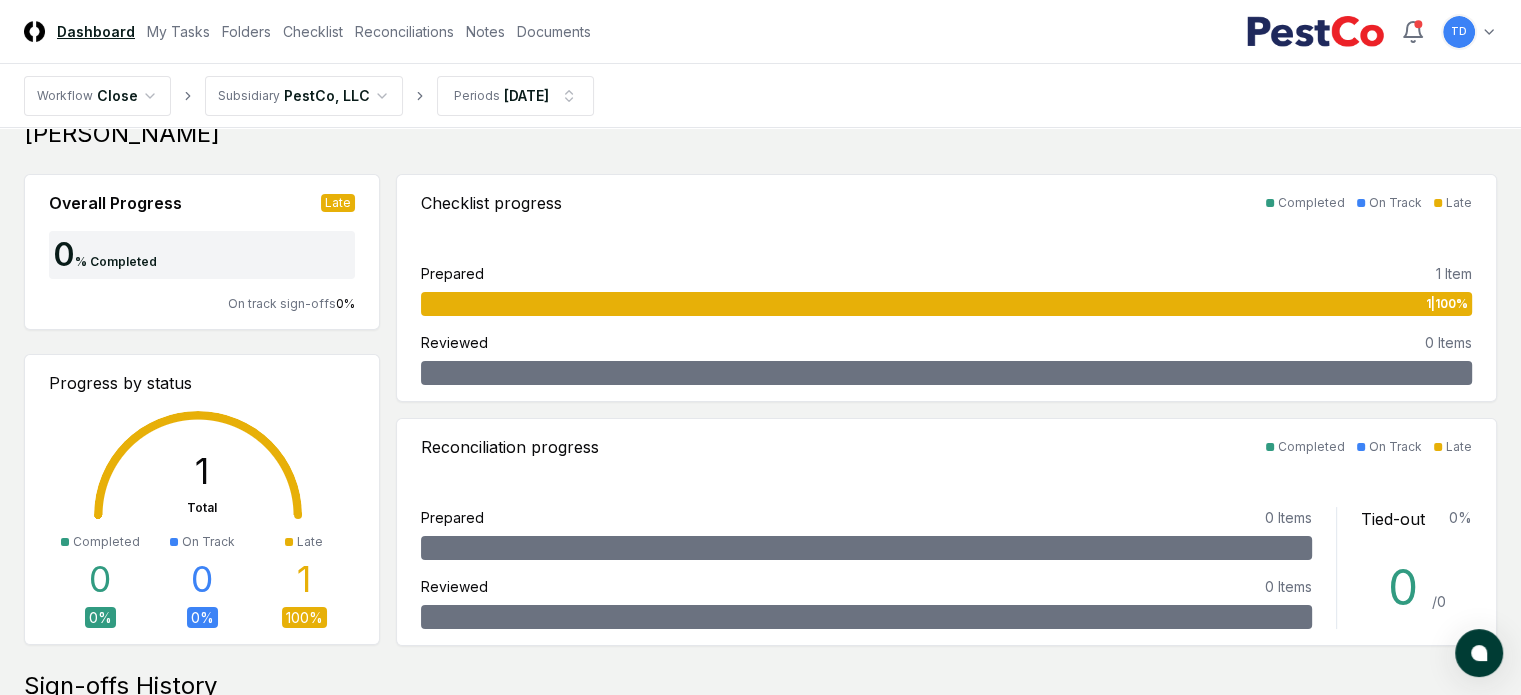 scroll, scrollTop: 44, scrollLeft: 0, axis: vertical 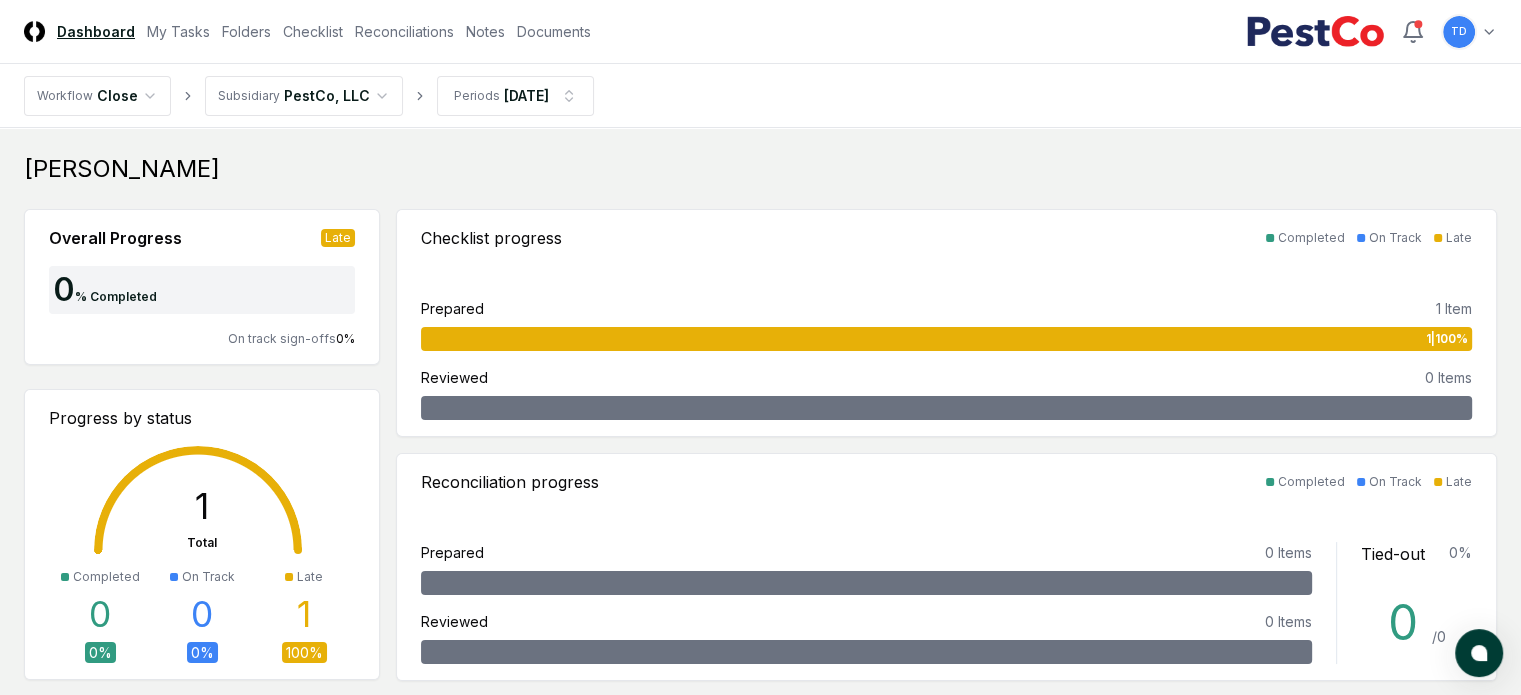 click on "1" at bounding box center [304, 614] 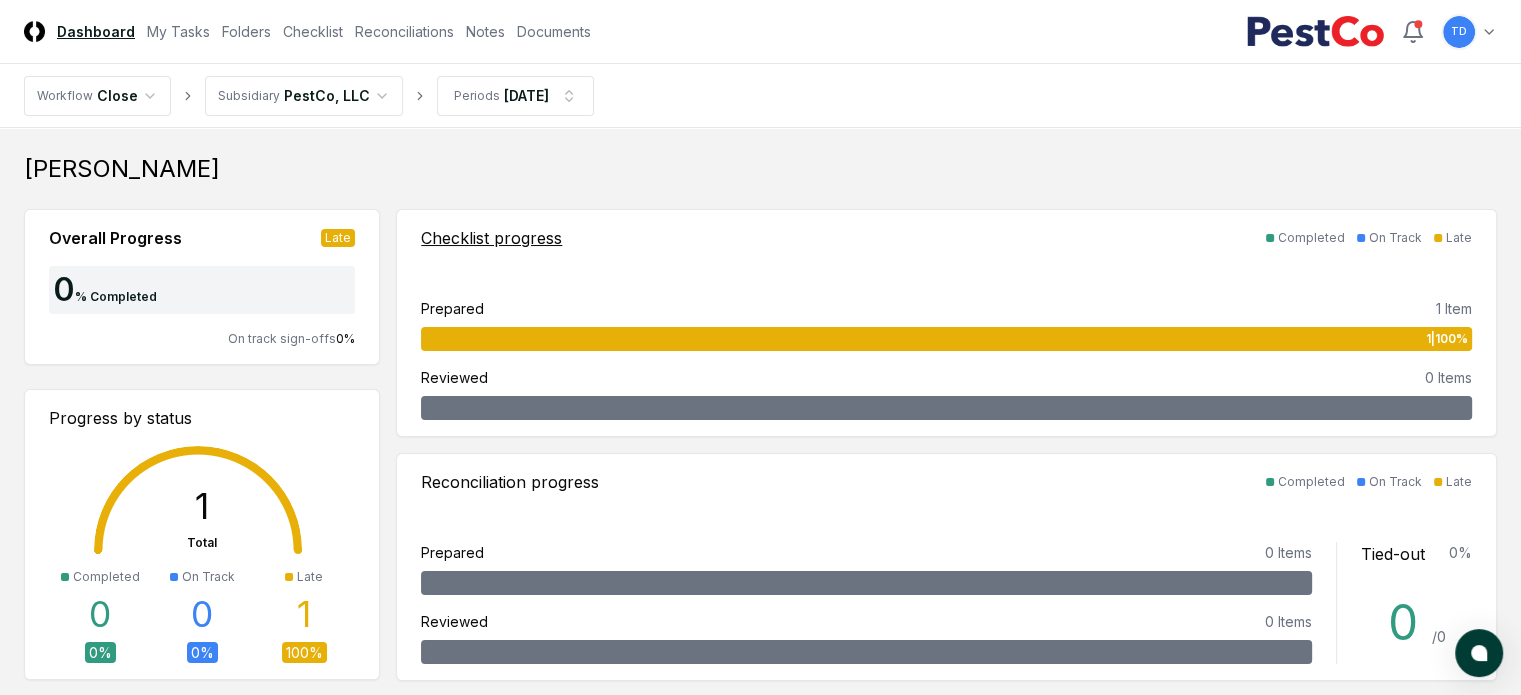click on "1  |  100 %" at bounding box center [946, 339] 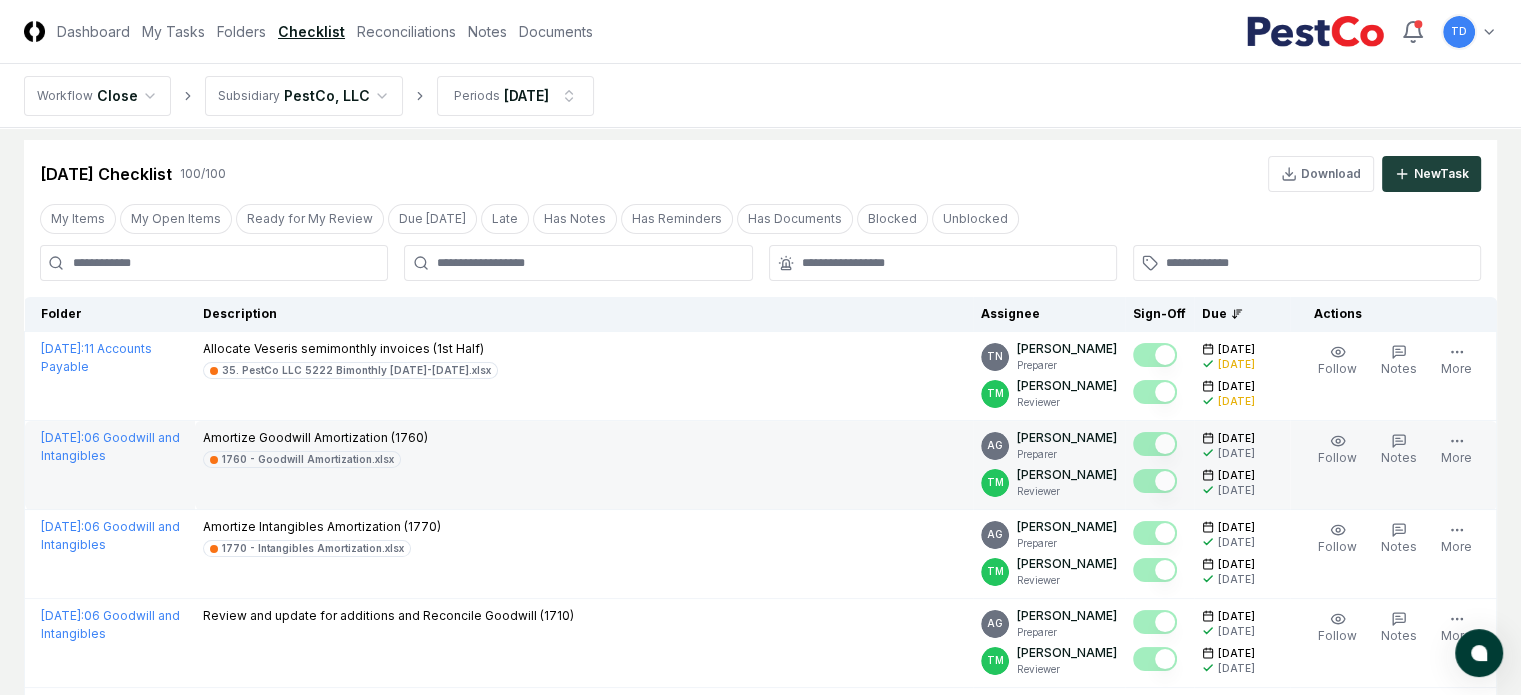 scroll, scrollTop: 0, scrollLeft: 0, axis: both 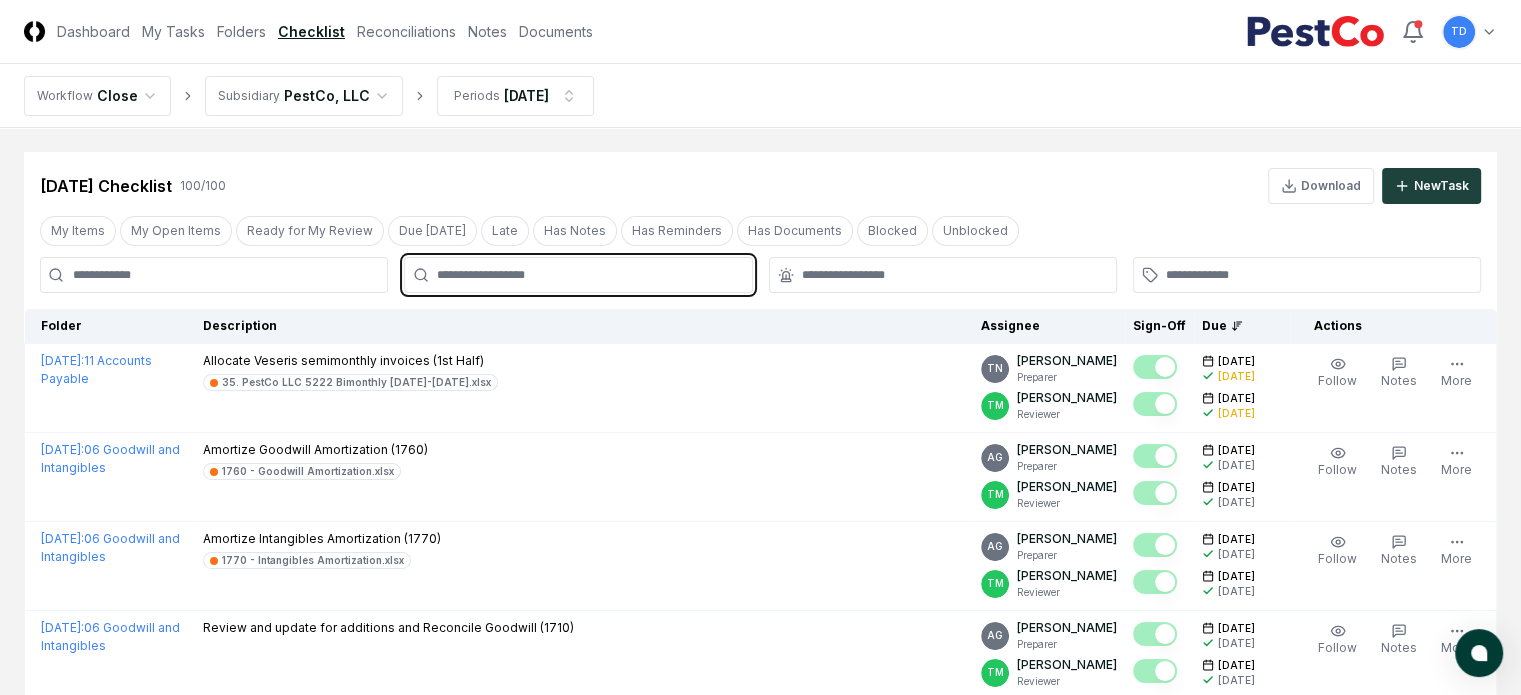 click at bounding box center (588, 275) 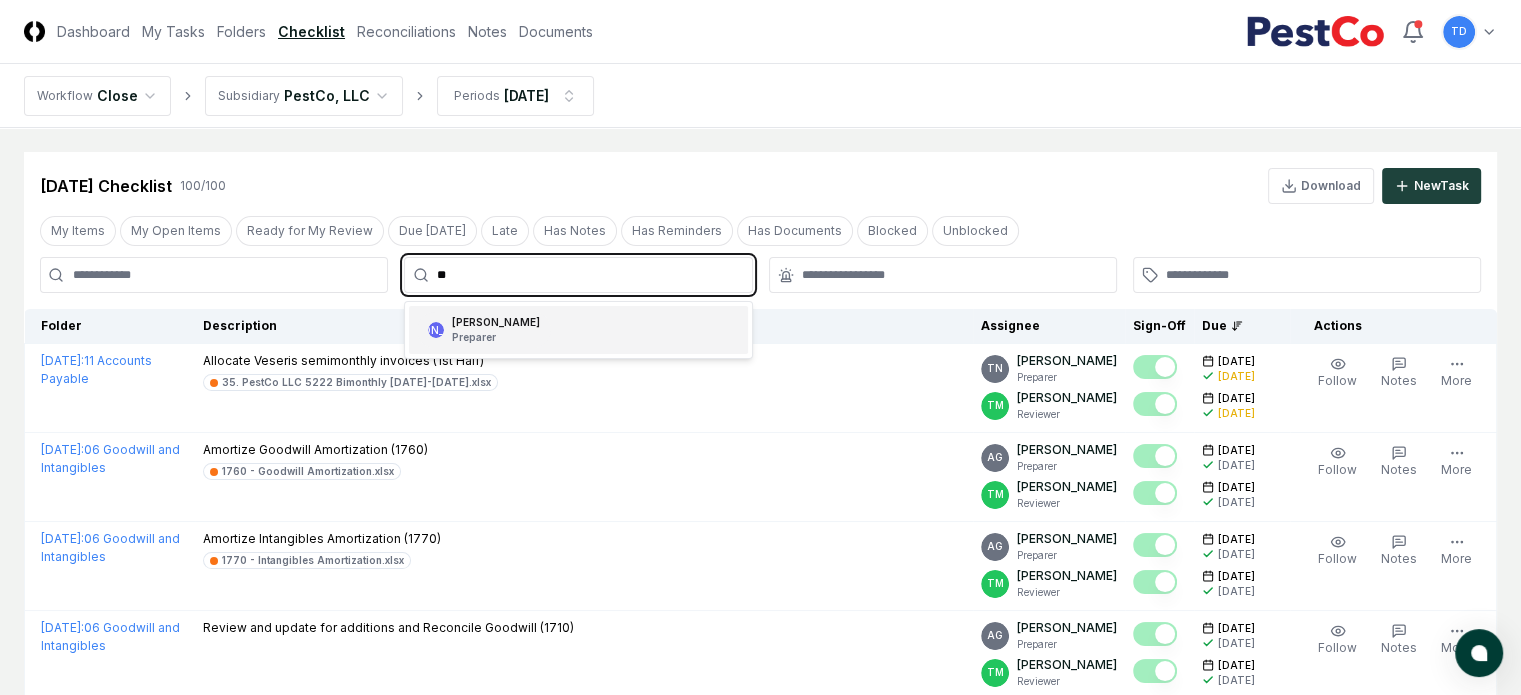 type on "***" 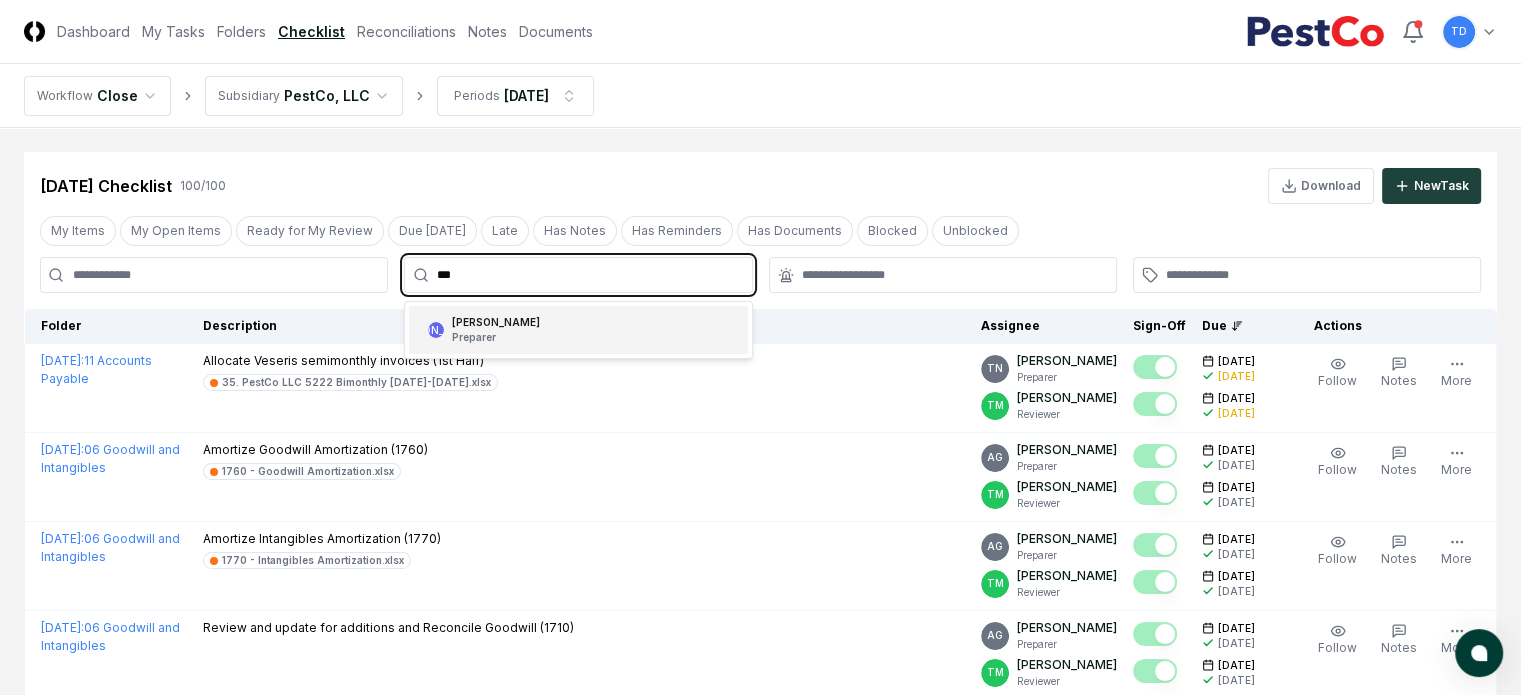 click on "JA [PERSON_NAME] Preparer" at bounding box center (578, 330) 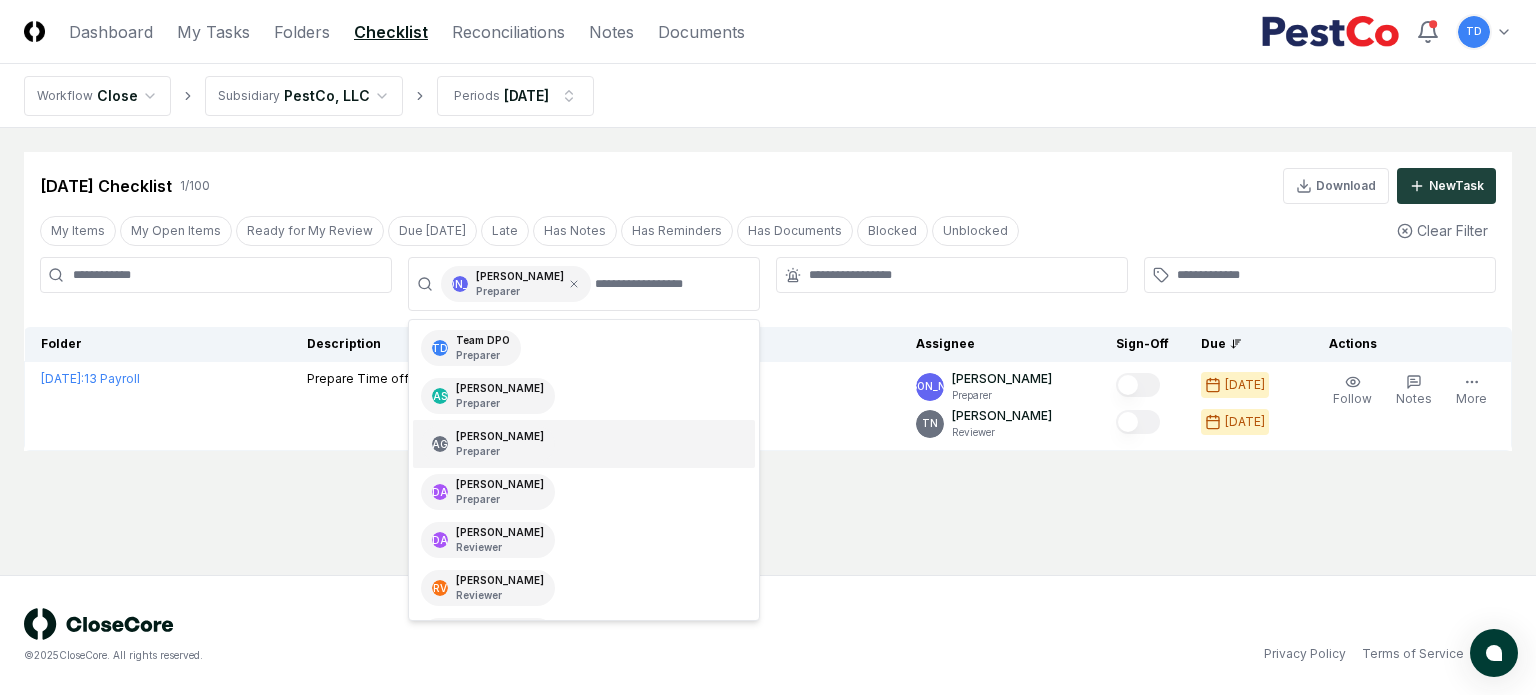 click on "Cancel Reassign [DATE] Checklist 1 / 100 Download New  Task My Items My Open Items Ready for My Review Due [DATE] Late Has Notes Has Reminders Has Documents Blocked Unblocked Clear Filter JA [PERSON_NAME] Preparer TD Team DPO Preparer AS [PERSON_NAME] Preparer AG [PERSON_NAME] Preparer DA [PERSON_NAME] Preparer DA [PERSON_NAME] Reviewer RV Rafeeah [PERSON_NAME] Reviewer RV [PERSON_NAME] Preparer [PERSON_NAME] Reviewer TM [PERSON_NAME] Reviewer TM [PERSON_NAME] Preparer TN [PERSON_NAME] Preparer TN [PERSON_NAME] Reviewer VS [PERSON_NAME] Reviewer VS [PERSON_NAME] Preparer Folder Description Assignee Sign-Off   Due Actions [DATE] :  13 Payroll Prepare Time off Balance and Liability Report JA [PERSON_NAME] Preparer TN [PERSON_NAME] Reviewer [DATE] [DATE] Follow Notes Upload Reminder Duplicate Edit Task More" at bounding box center (768, 351) 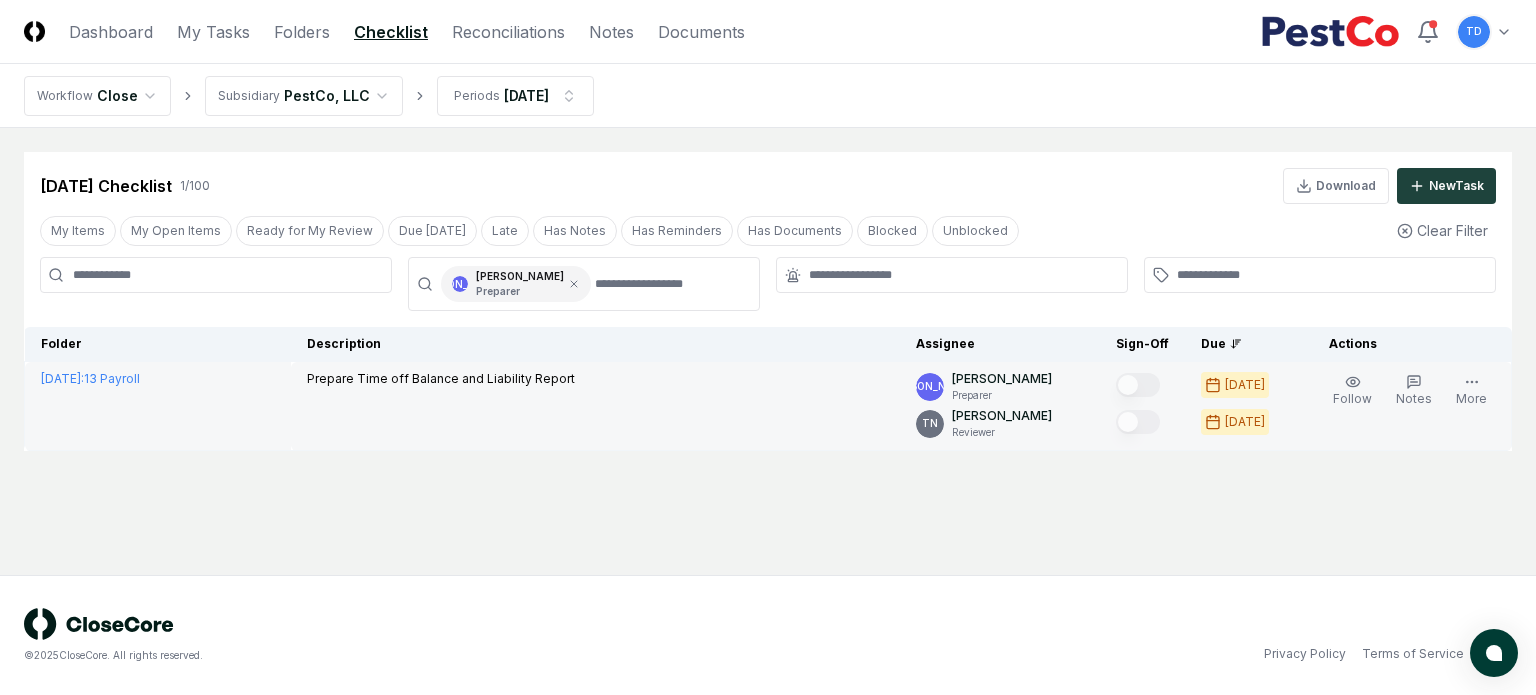click on "[DATE]" at bounding box center (1245, 385) 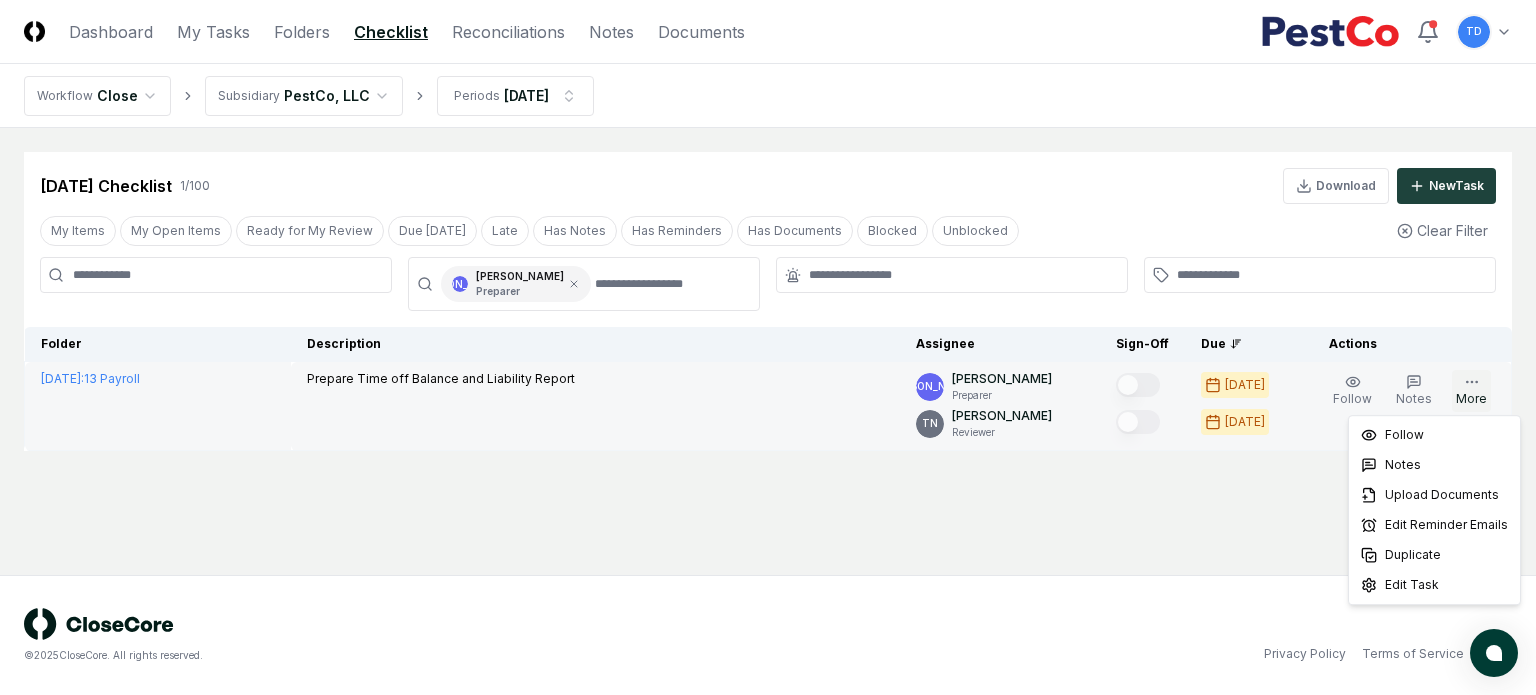 click on "More" at bounding box center (1471, 391) 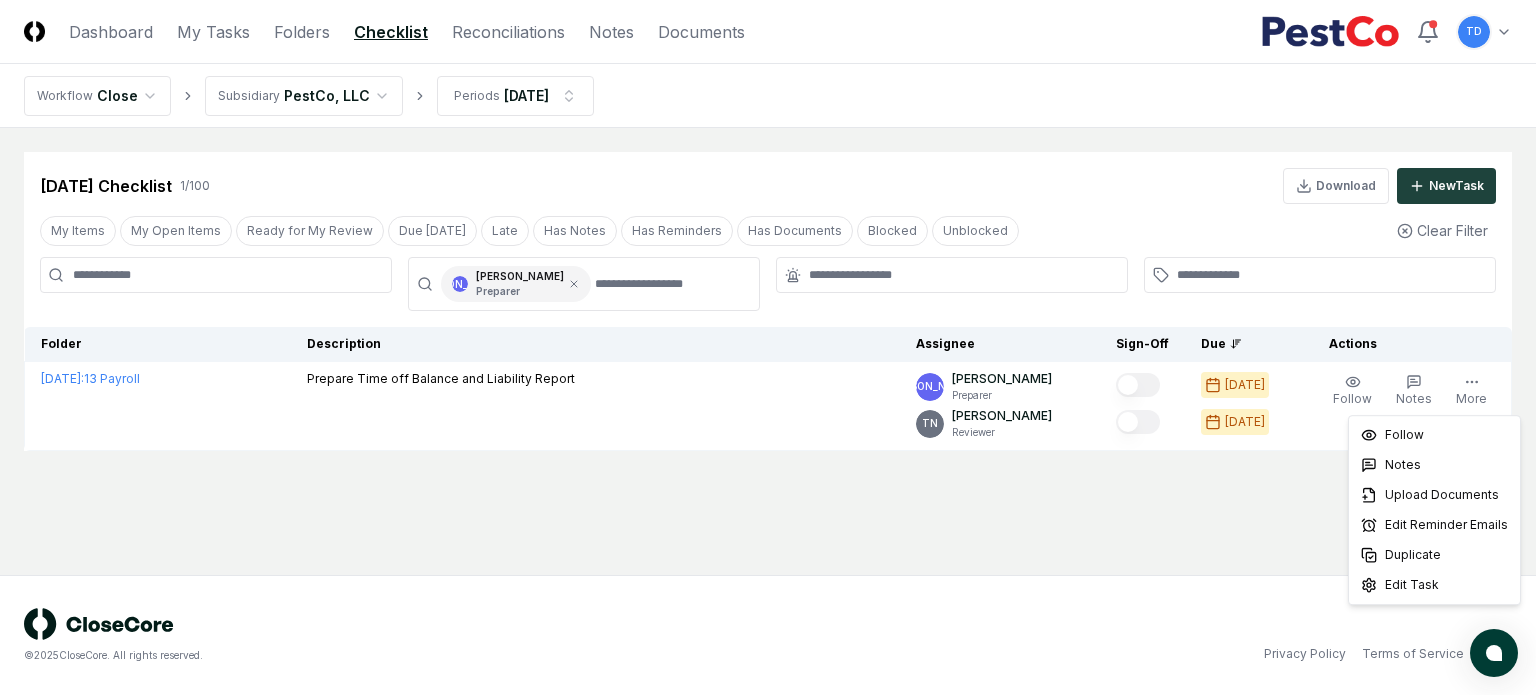 click on "Cancel Reassign [DATE] Checklist 1 / 100 Download New  Task My Items My Open Items Ready for My Review Due [DATE] Late Has Notes Has Reminders Has Documents Blocked Unblocked Clear Filter JA [PERSON_NAME] Preparer Folder Description Assignee Sign-Off   Due Actions [DATE] :  13 Payroll Prepare Time off Balance and Liability Report JA [PERSON_NAME] Preparer TN [PERSON_NAME] Reviewer [DATE] [DATE] Follow Notes Upload Reminder Duplicate Edit Task More" at bounding box center [768, 351] 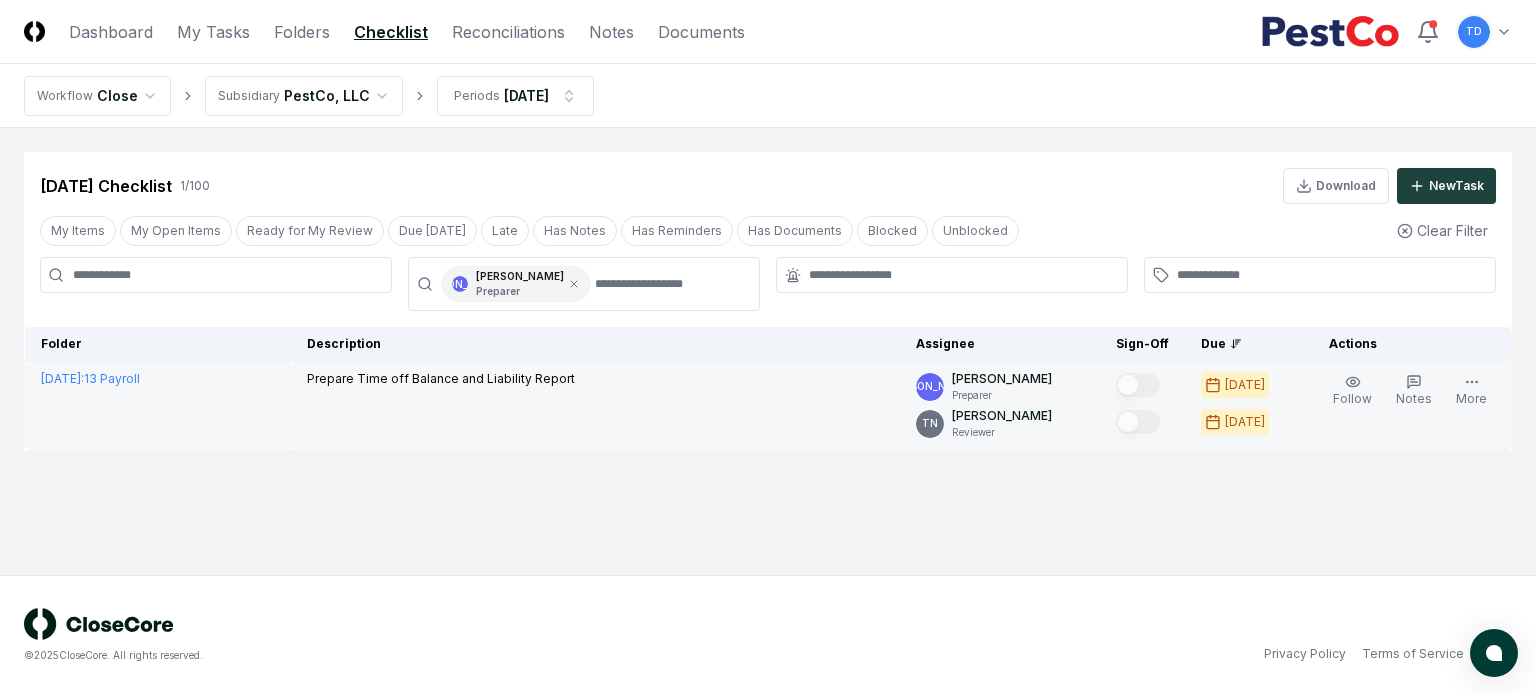 click on "[DATE] :  13 Payroll" at bounding box center (158, 406) 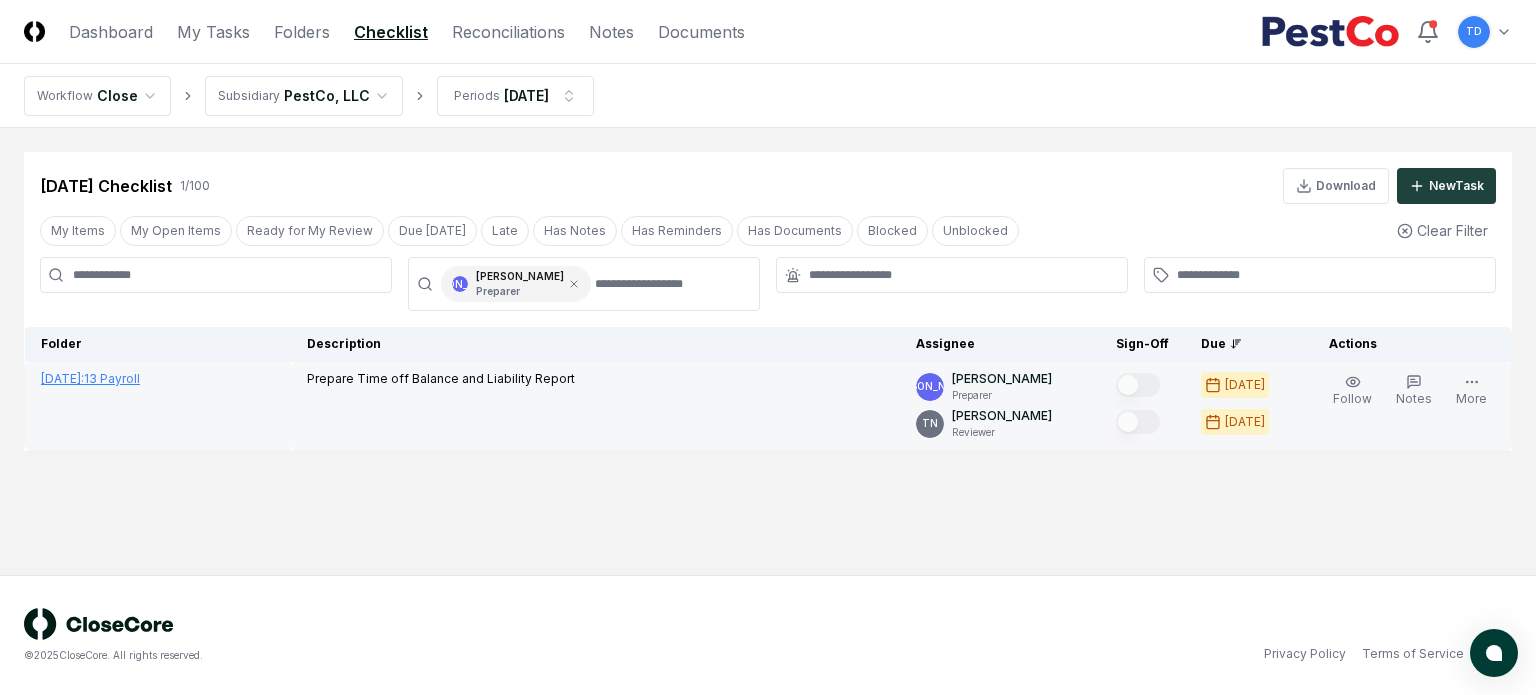 click on "[DATE] :" at bounding box center (62, 378) 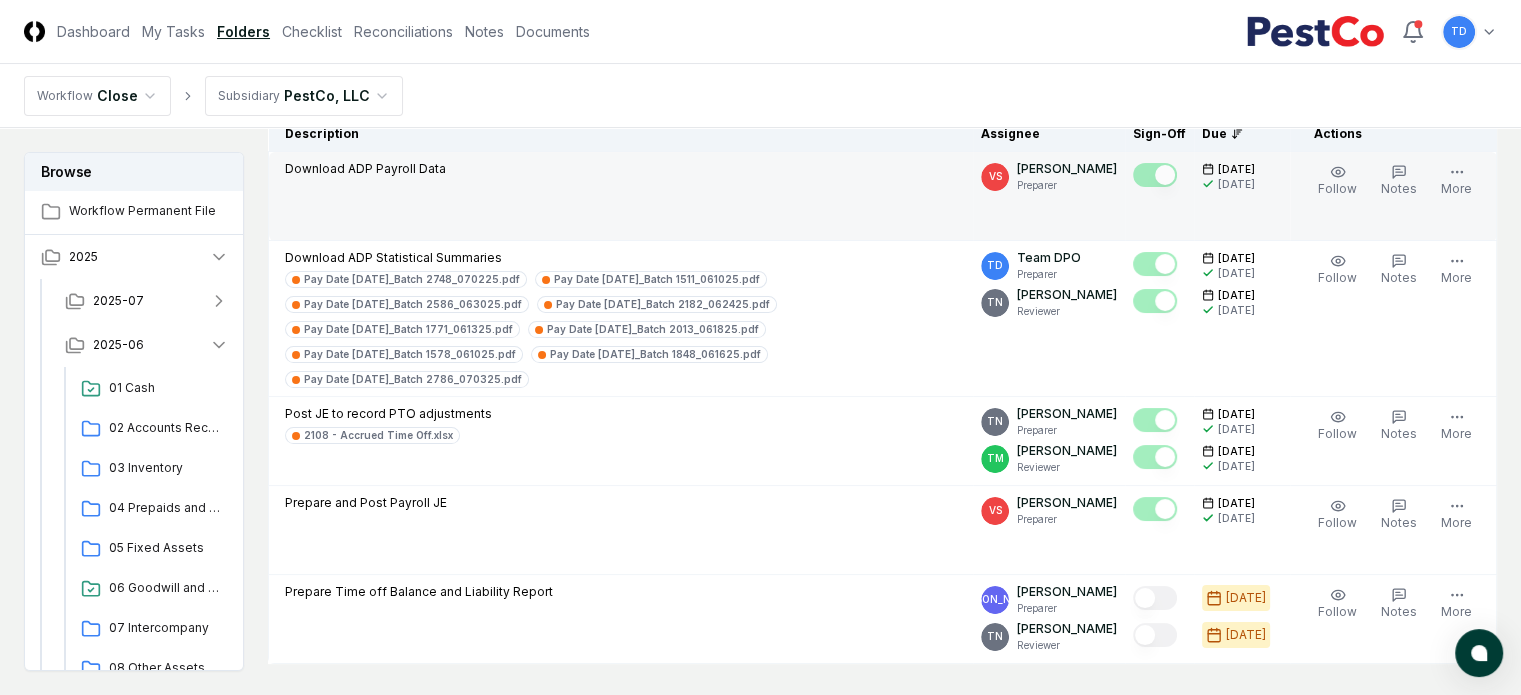 scroll, scrollTop: 300, scrollLeft: 0, axis: vertical 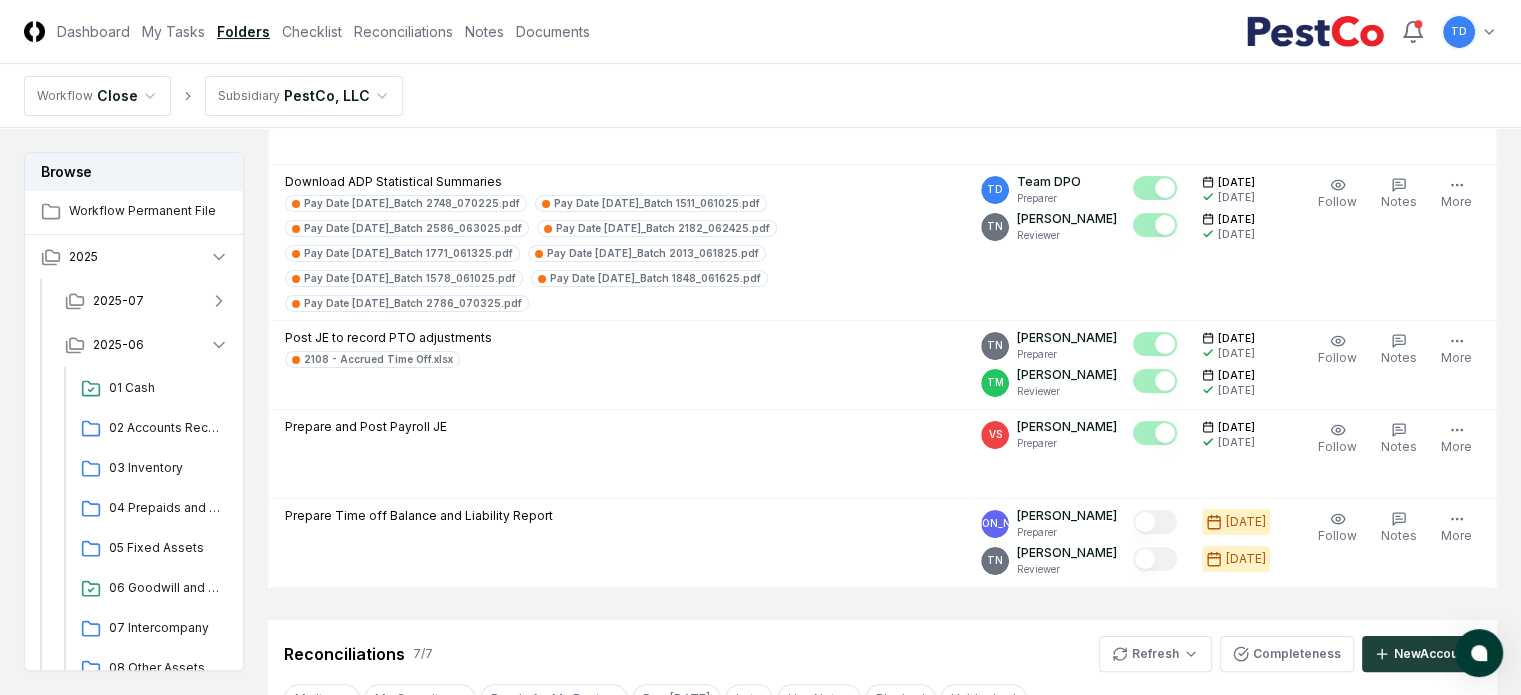 click on "CloseCore Dashboard My Tasks Folders Checklist Reconciliations Notes Documents Toggle navigation menu   TD Toggle user menu Workflow Close Subsidiary PestCo, LLC Browse Workflow Permanent File 2025 2025-07 2025-06 01 Cash 02 Accounts Receivable 03 Inventory 04 Prepaids and OCA 05 Fixed Assets 06 Goodwill and Intangibles 07 Intercompany 08 Other Assets 11 Accounts Payable 12 Credit Cards 13 Payroll 14 Accruals and [MEDICAL_DATA] 15 Deferred Revenue 16 Operating Leases 17 Capital Leases 18 Debt 19 Other Liabilities 20 Taxes 31 Equity 41 Revenue 42 COGS 43 SG&A 44 Allocation 45 NR Expenses 51 Quality Check 52 Close Reviews 53 Reporting 2025-05 2025-04 2025-03 2025-02 2025-01 Change Folder Cancel Reassign [DATE]: 13 Payroll View on  One Drive Checklist 5 / 5 New  Task My Items My Open Items Ready for My Review Due [DATE] Late Has Notes Has Reminders Has Documents Blocked Unblocked Clear Filter Description Assignee Sign-Off   Due Actions Download ADP Payroll Data VS [PERSON_NAME] Preparer [DATE] [DATE] Order Follow 9" at bounding box center (760, 1219) 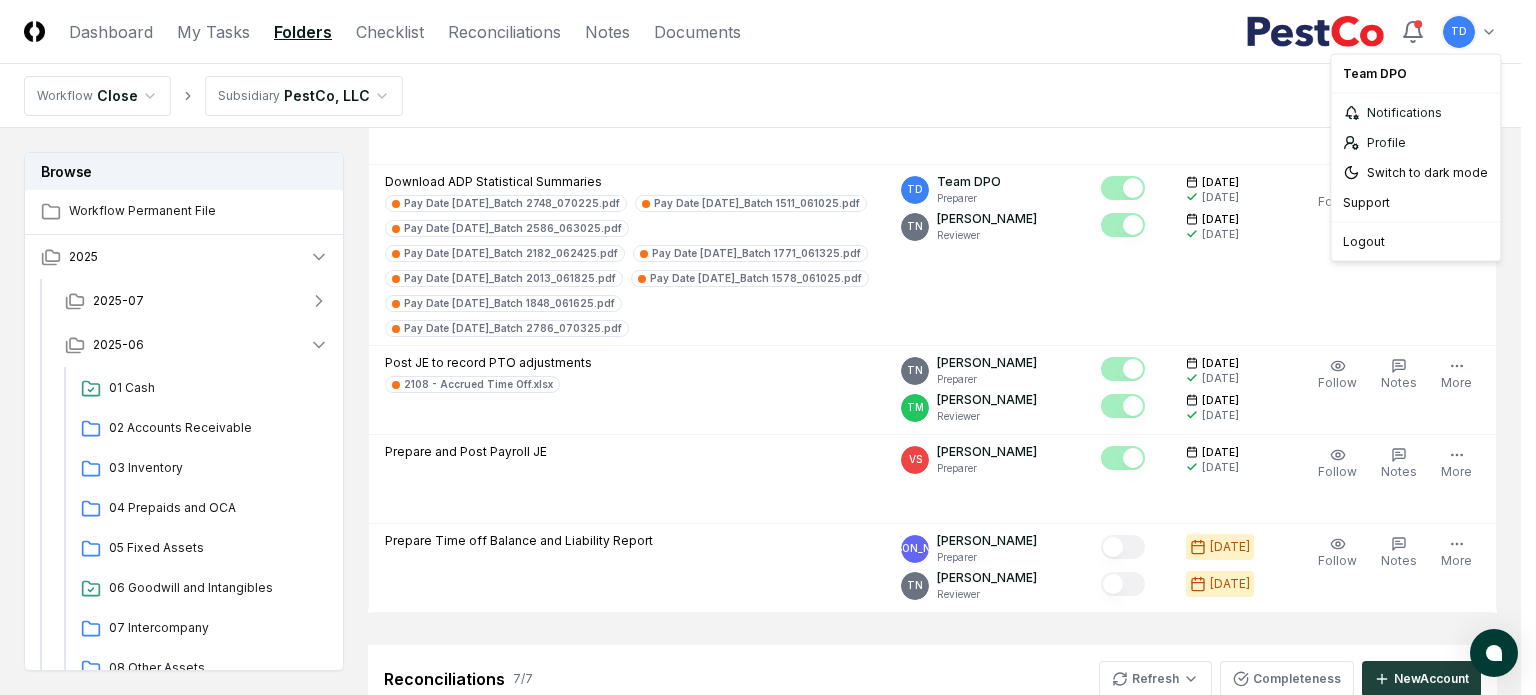 click on "CloseCore Dashboard My Tasks Folders Checklist Reconciliations Notes Documents Toggle navigation menu   TD Toggle user menu Workflow Close Subsidiary PestCo, LLC Browse Workflow Permanent File 2025 2025-07 2025-06 01 Cash 02 Accounts Receivable 03 Inventory 04 Prepaids and OCA 05 Fixed Assets 06 Goodwill and Intangibles 07 Intercompany 08 Other Assets 11 Accounts Payable 12 Credit Cards 13 Payroll 14 Accruals and [MEDICAL_DATA] 15 Deferred Revenue 16 Operating Leases 17 Capital Leases 18 Debt 19 Other Liabilities 20 Taxes 31 Equity 41 Revenue 42 COGS 43 SG&A 44 Allocation 45 NR Expenses 51 Quality Check 52 Close Reviews 53 Reporting 2025-05 2025-04 2025-03 2025-02 2025-01 Change Folder Cancel Reassign [DATE]: 13 Payroll View on  One Drive Checklist 5 / 5 New  Task My Items My Open Items Ready for My Review Due [DATE] Late Has Notes Has Reminders Has Documents Blocked Unblocked Clear Filter Description Assignee Sign-Off   Due Actions Download ADP Payroll Data VS [PERSON_NAME] Preparer [DATE] [DATE] Order Follow 9" at bounding box center (768, 1037) 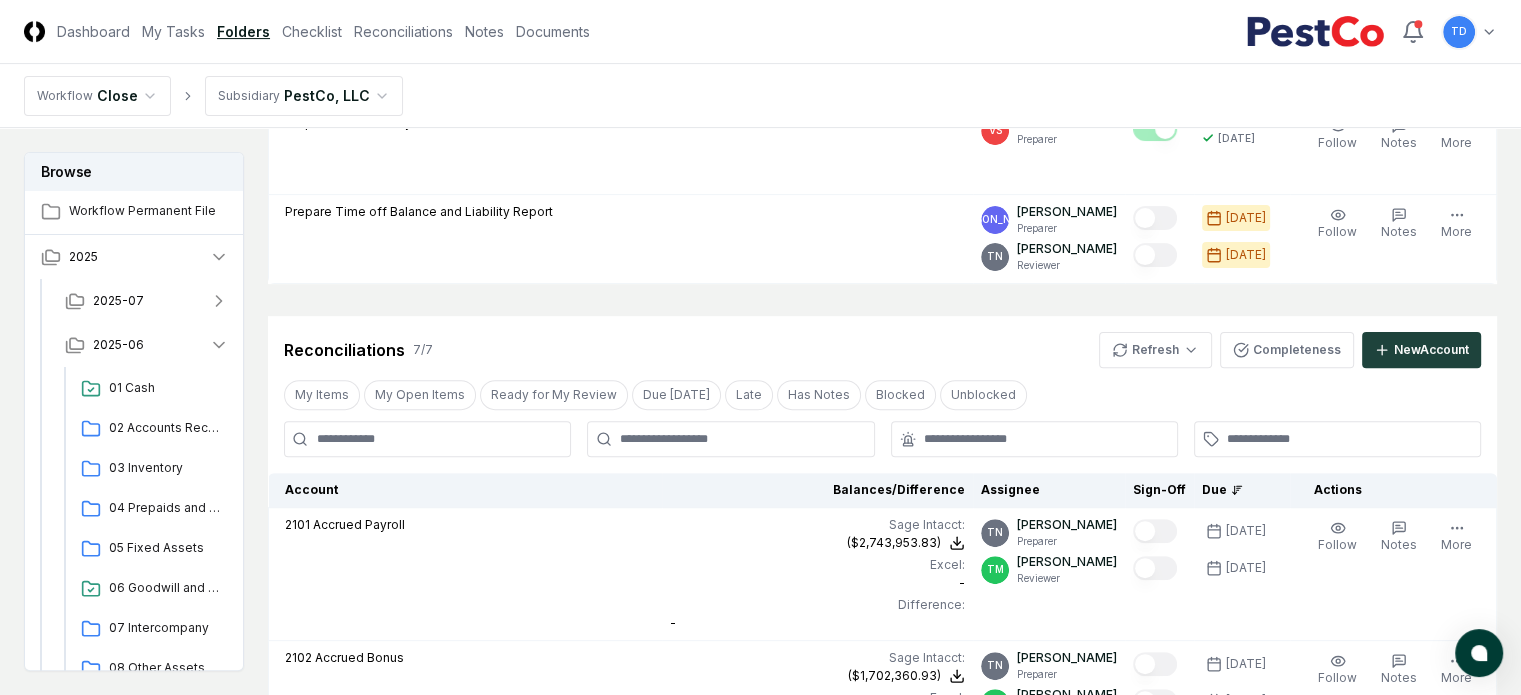 scroll, scrollTop: 500, scrollLeft: 0, axis: vertical 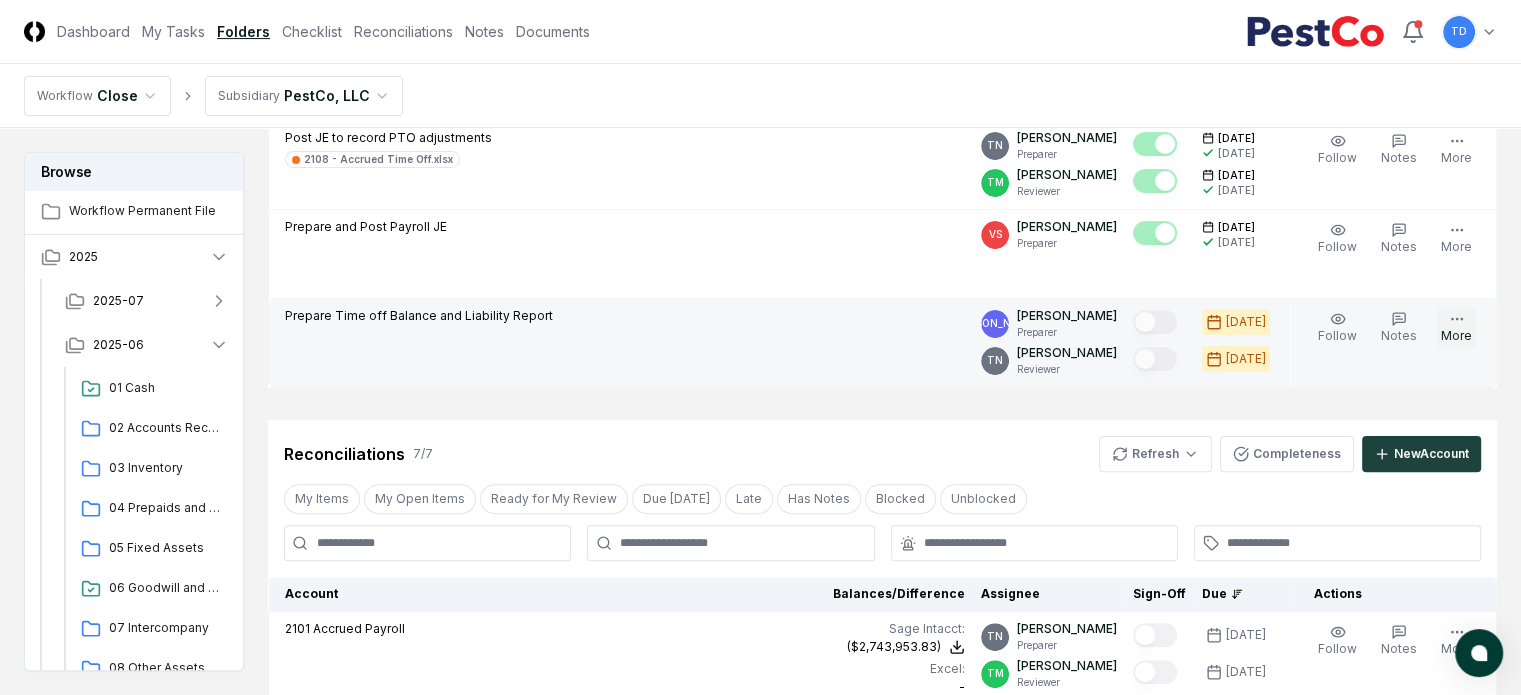 click 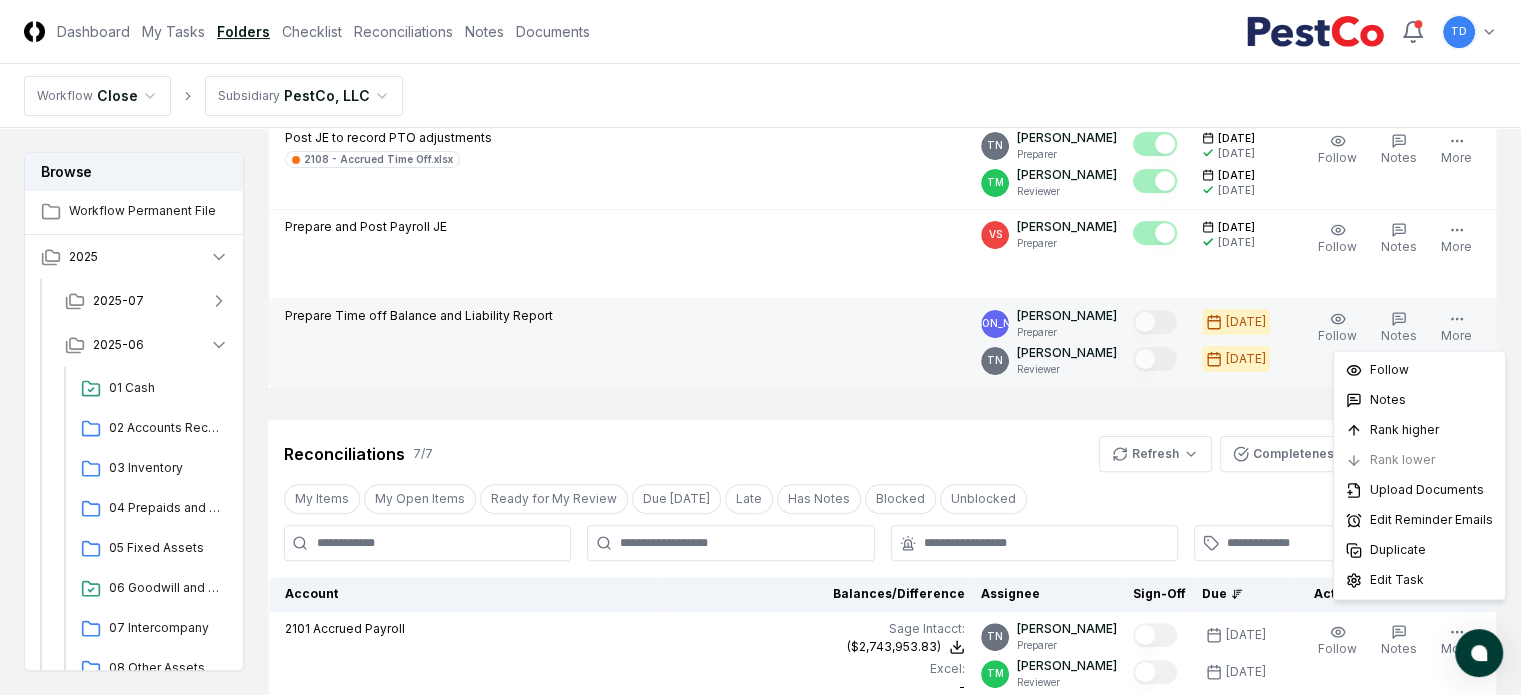 click on "Prepare Time off Balance and Liability Report" at bounding box center [621, 343] 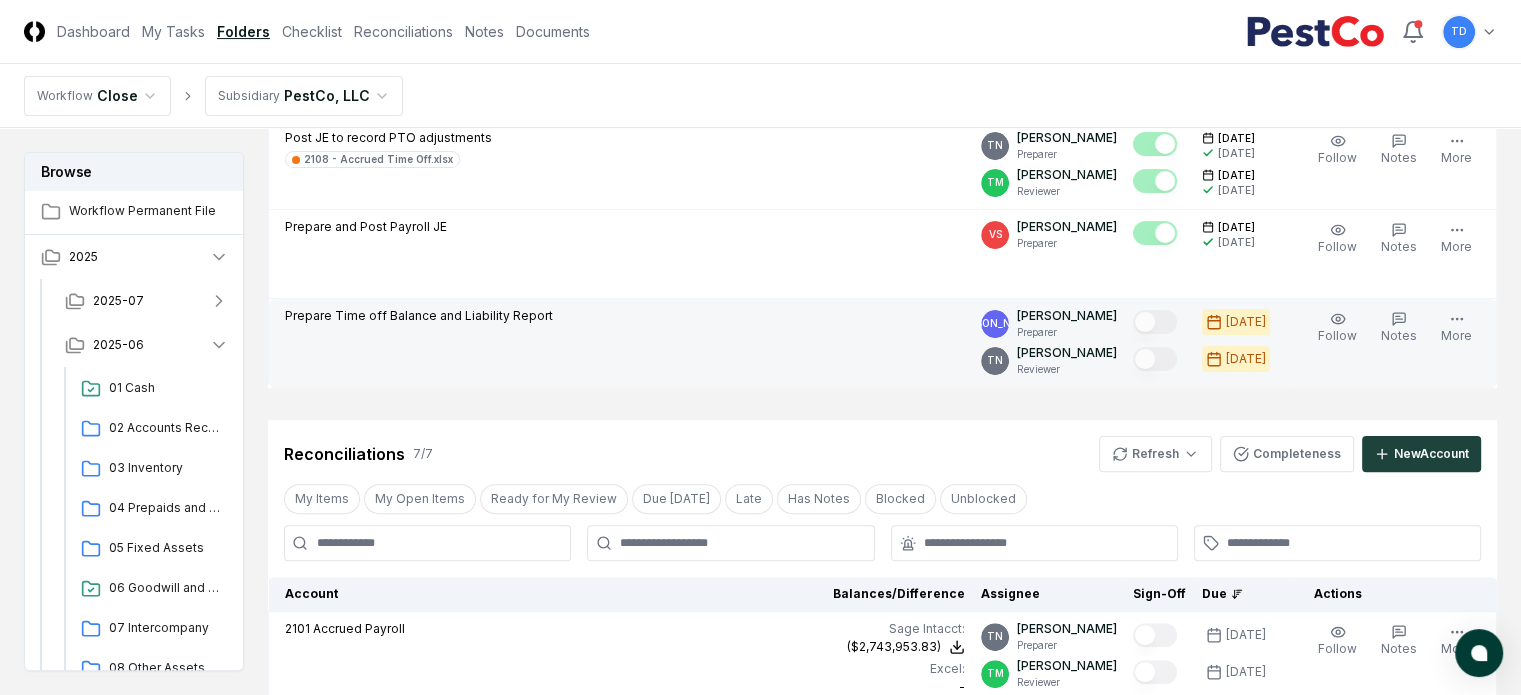 click on "[PERSON_NAME]" at bounding box center (1067, 316) 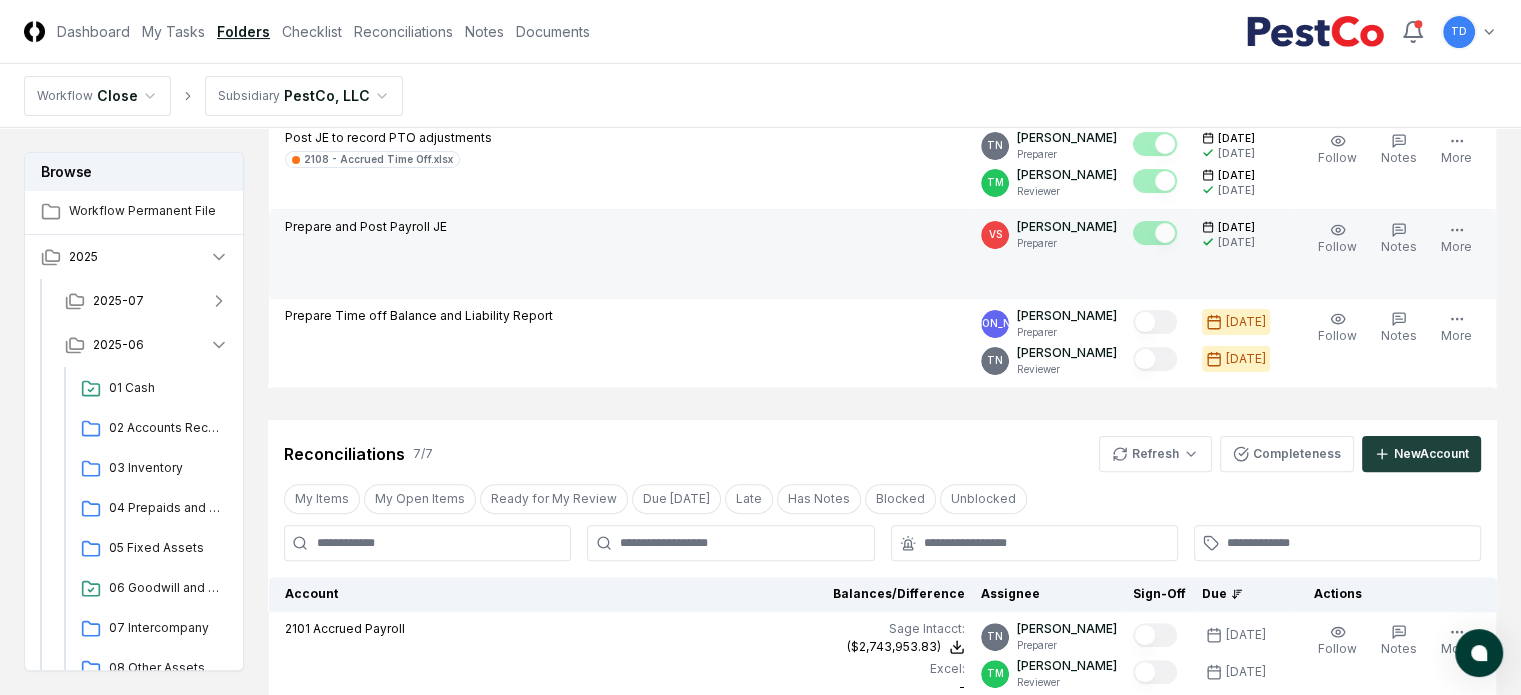 scroll, scrollTop: 200, scrollLeft: 0, axis: vertical 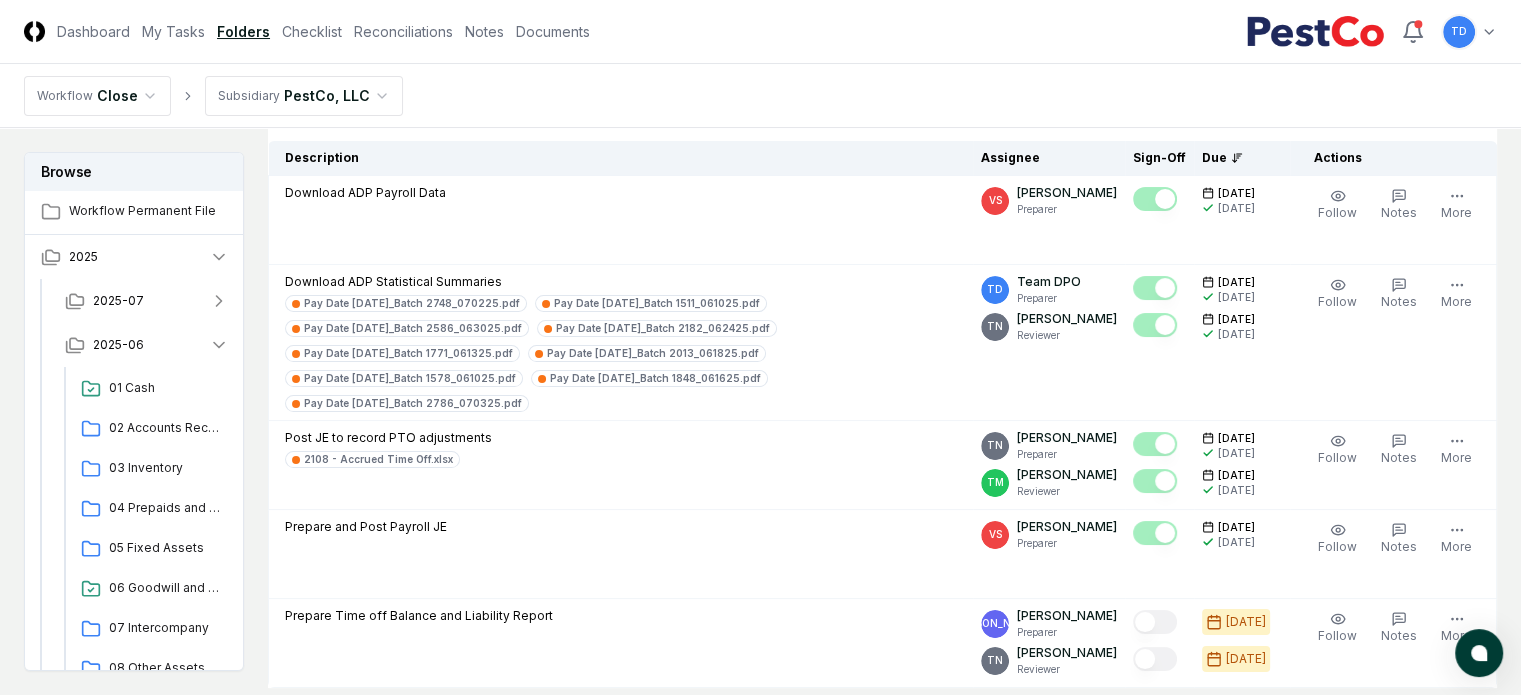 click on "CloseCore Dashboard My Tasks Folders Checklist Reconciliations Notes Documents Toggle navigation menu   TD Toggle user menu Workflow Close Subsidiary PestCo, LLC Browse Workflow Permanent File 2025 2025-07 2025-06 01 Cash 02 Accounts Receivable 03 Inventory 04 Prepaids and OCA 05 Fixed Assets 06 Goodwill and Intangibles 07 Intercompany 08 Other Assets 11 Accounts Payable 12 Credit Cards 13 Payroll 14 Accruals and [MEDICAL_DATA] 15 Deferred Revenue 16 Operating Leases 17 Capital Leases 18 Debt 19 Other Liabilities 20 Taxes 31 Equity 41 Revenue 42 COGS 43 SG&A 44 Allocation 45 NR Expenses 51 Quality Check 52 Close Reviews 53 Reporting 2025-05 2025-04 2025-03 2025-02 2025-01 Change Folder Cancel Reassign [DATE]: 13 Payroll View on  One Drive Checklist 5 / 5 New  Task My Items My Open Items Ready for My Review Due [DATE] Late Has Notes Has Reminders Has Documents Blocked Unblocked Clear Filter Description Assignee Sign-Off   Due Actions Download ADP Payroll Data VS [PERSON_NAME] Preparer [DATE] [DATE] Order Follow 9" at bounding box center [760, 1319] 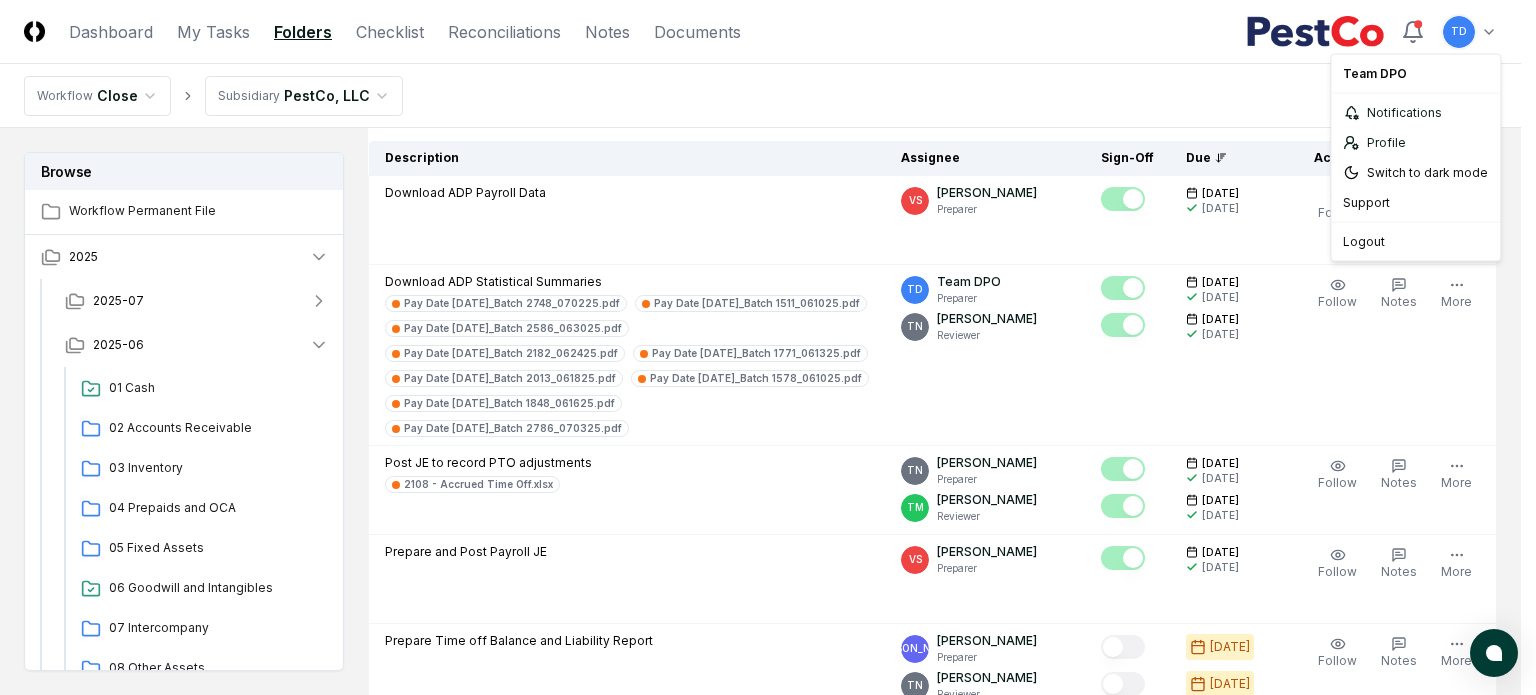 click on "CloseCore Dashboard My Tasks Folders Checklist Reconciliations Notes Documents Toggle navigation menu   TD Toggle user menu Workflow Close Subsidiary PestCo, LLC Browse Workflow Permanent File 2025 2025-07 2025-06 01 Cash 02 Accounts Receivable 03 Inventory 04 Prepaids and OCA 05 Fixed Assets 06 Goodwill and Intangibles 07 Intercompany 08 Other Assets 11 Accounts Payable 12 Credit Cards 13 Payroll 14 Accruals and [MEDICAL_DATA] 15 Deferred Revenue 16 Operating Leases 17 Capital Leases 18 Debt 19 Other Liabilities 20 Taxes 31 Equity 41 Revenue 42 COGS 43 SG&A 44 Allocation 45 NR Expenses 51 Quality Check 52 Close Reviews 53 Reporting 2025-05 2025-04 2025-03 2025-02 2025-01 Change Folder Cancel Reassign [DATE]: 13 Payroll View on  One Drive Checklist 5 / 5 New  Task My Items My Open Items Ready for My Review Due [DATE] Late Has Notes Has Reminders Has Documents Blocked Unblocked Clear Filter Description Assignee Sign-Off   Due Actions Download ADP Payroll Data VS [PERSON_NAME] Preparer [DATE] [DATE] Order Follow 9" at bounding box center (768, 1137) 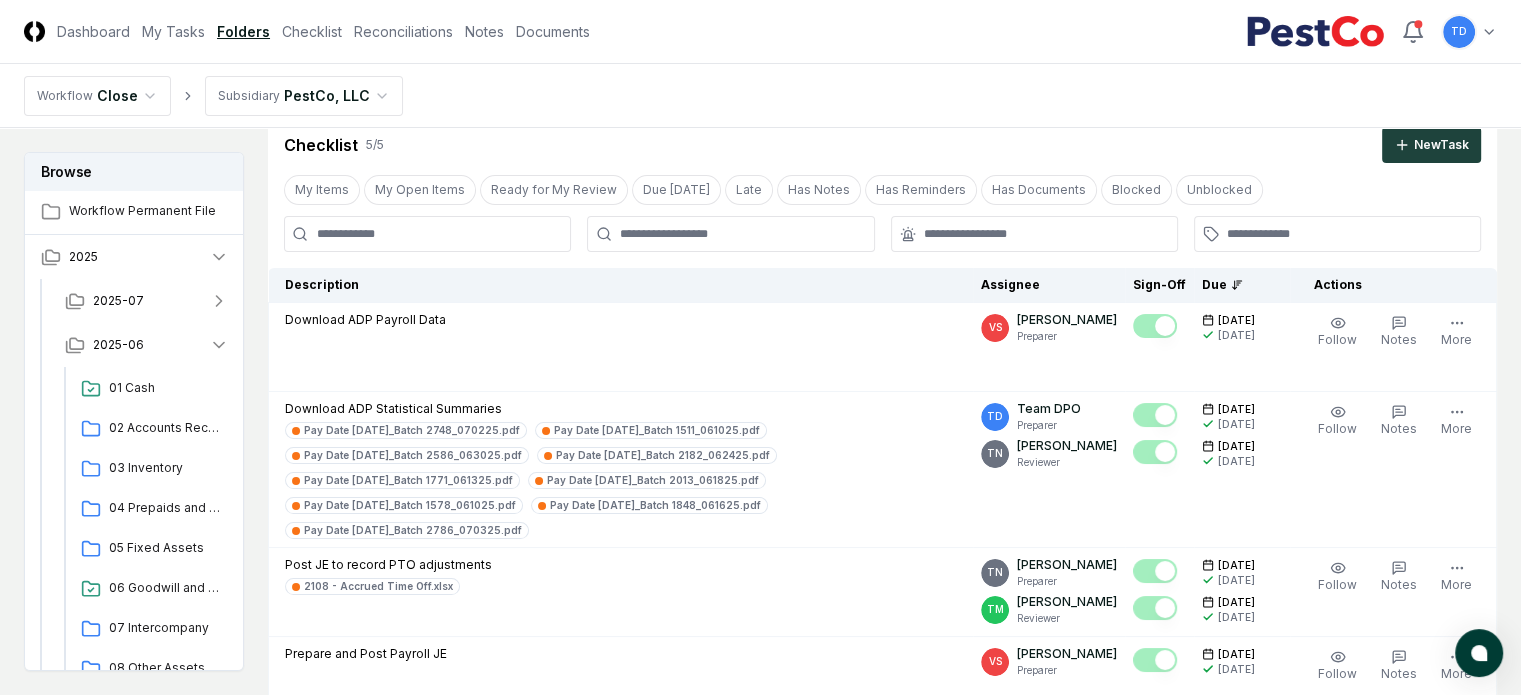 scroll, scrollTop: 0, scrollLeft: 0, axis: both 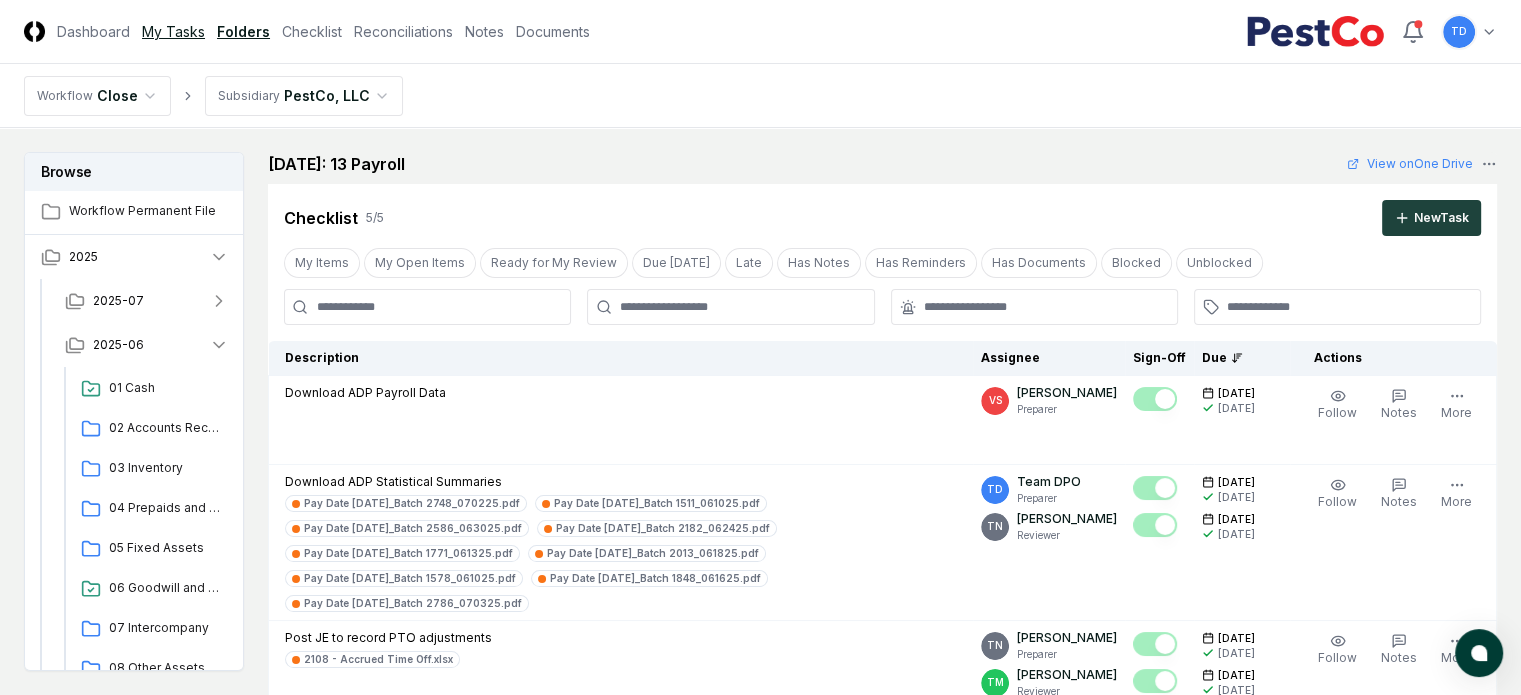 click on "My Tasks" at bounding box center [173, 31] 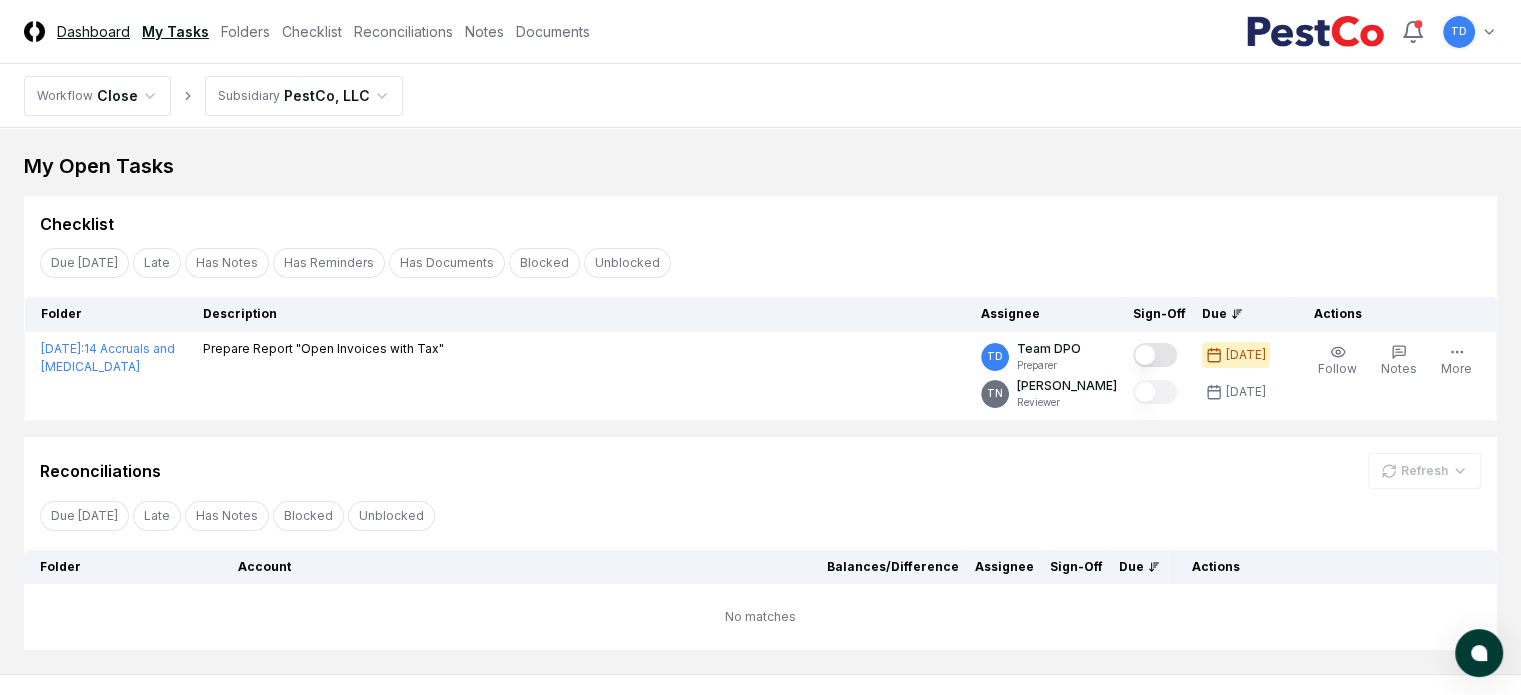 click on "Dashboard" at bounding box center [93, 31] 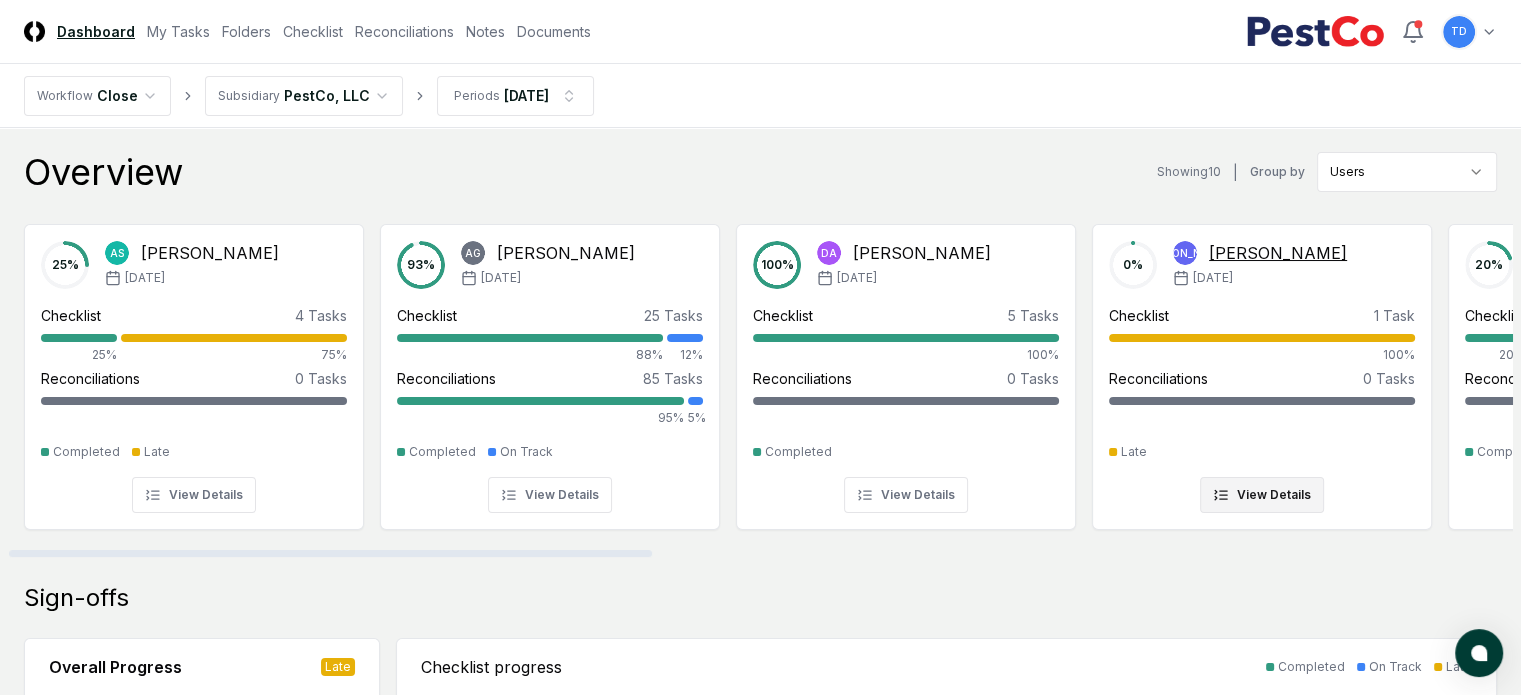 click on "View Details" at bounding box center [1262, 495] 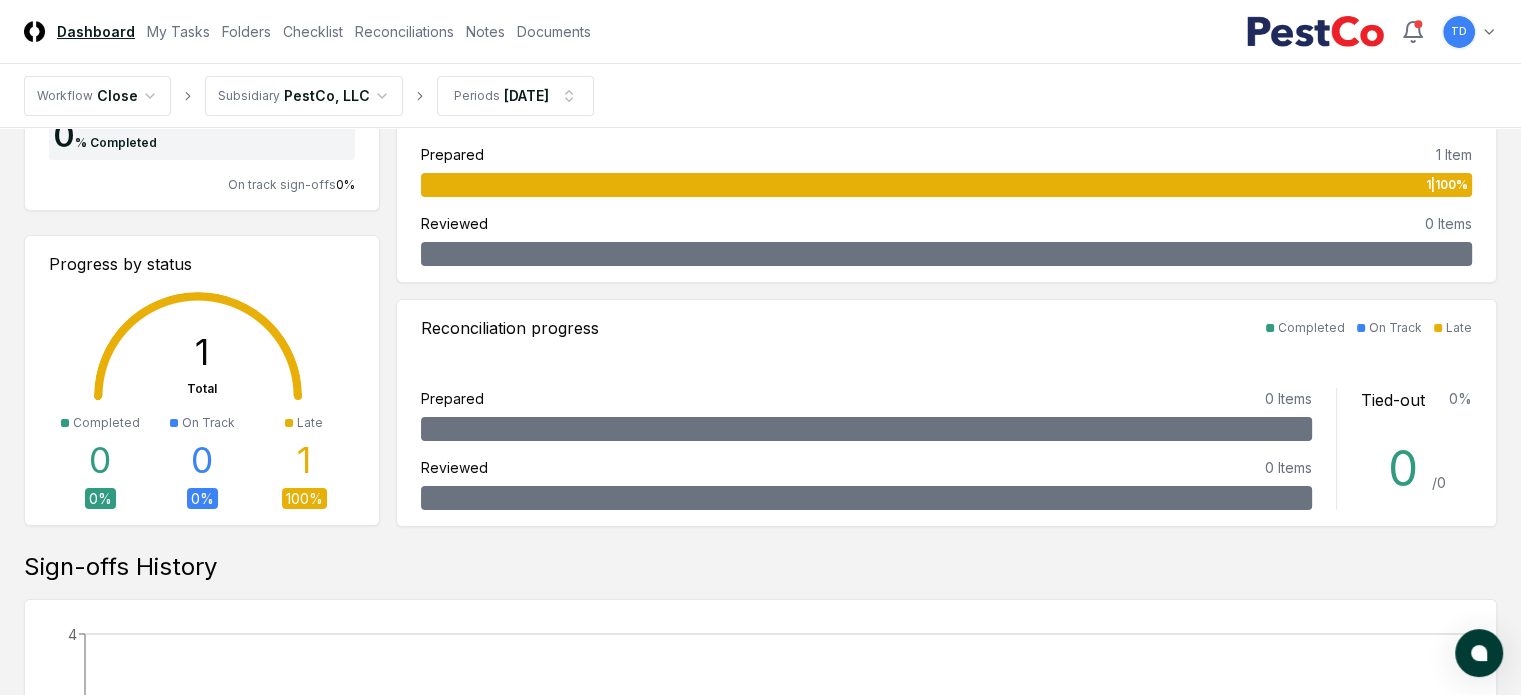 scroll, scrollTop: 0, scrollLeft: 0, axis: both 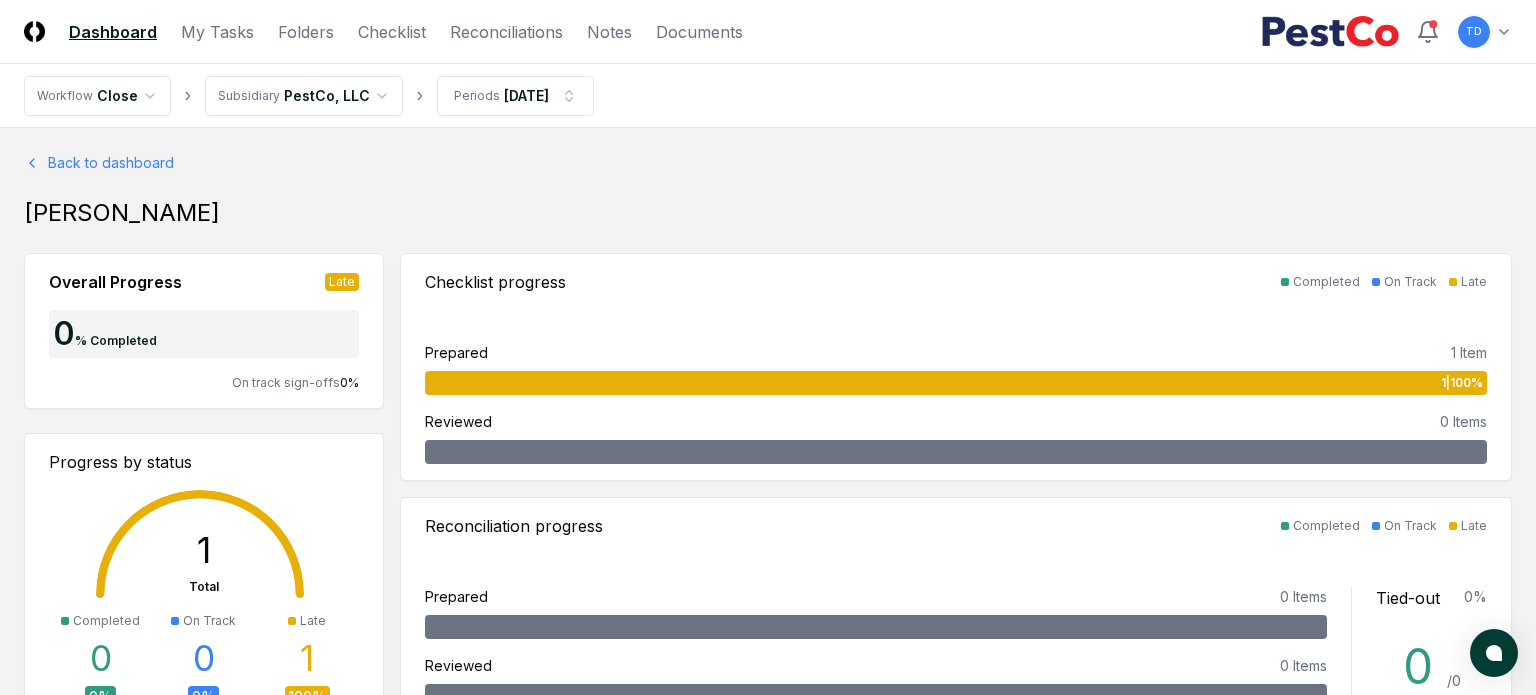 click on "CloseCore Dashboard My Tasks Folders Checklist Reconciliations Notes Documents Toggle navigation menu   TD Toggle user menu Workflow Close Subsidiary PestCo, LLC Periods [DATE] Back to dashboard [PERSON_NAME] Overall Progress Late 0 % Completed On track sign-offs  0 % Progress by status 1 Total Completed 0 0 % On Track 0 0 % Late 1 100 % Checklist progress Completed On Track Late Prepared 1   Item 1  |  100 % Reviewed 0   Items Reconciliation progress Completed On Track Late Prepared 0   Items Reviewed 0   Items Tied-out 0 % 0   /  0 Sign-offs History -1 06/30 1 2 3 4 07/07 0 1 2 3 4 Dues Sign-offs Timeline Showing   1   item Completed On Track Late [DATE]  -   [DATE] This week [DATE] [DATE] [DATE] [DATE] [DATE] [DATE] [DATE] Sat 13 Payroll [DATE] [DATE] Checklist 0 0 1 Reconciliations 0 0 0 1 ©  2025  CloseCore. All rights reserved. Privacy Policy Terms of Service 1" at bounding box center (768, 871) 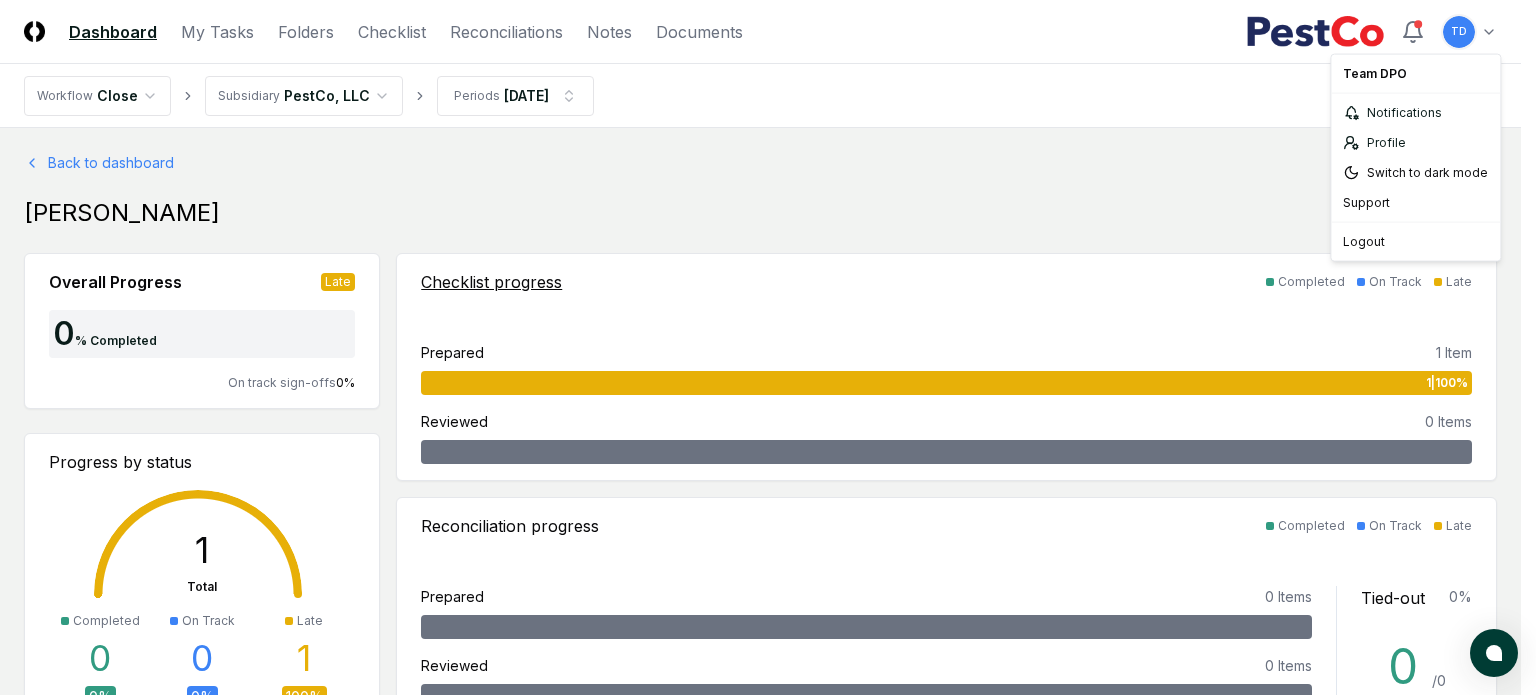 click on "CloseCore Dashboard My Tasks Folders Checklist Reconciliations Notes Documents Toggle navigation menu   TD Toggle user menu Workflow Close Subsidiary PestCo, LLC Periods [DATE] Back to dashboard [PERSON_NAME] Overall Progress Late 0 % Completed On track sign-offs  0 % Progress by status 1 Total Completed 0 0 % On Track 0 0 % Late 1 100 % Checklist progress Completed On Track Late Prepared 1   Item 1  |  100 % Reviewed 0   Items Reconciliation progress Completed On Track Late Prepared 0   Items Reviewed 0   Items Tied-out 0 % 0   /  0 Sign-offs History -1 06/30 1 2 3 4 07/07 0 1 2 3 4 Dues Sign-offs Timeline Showing   1   item Completed On Track Late [DATE]  -   [DATE] This week [DATE] [DATE] [DATE] [DATE] [DATE] [DATE] [DATE] Sat 13 Payroll [DATE] [DATE] Checklist 0 0 1 Reconciliations 0 0 0 1 ©  2025  CloseCore. All rights reserved. Privacy Policy Terms of Service 1 Team DPO Notifications Profile Switch to dark mode Support Logout" at bounding box center [768, 871] 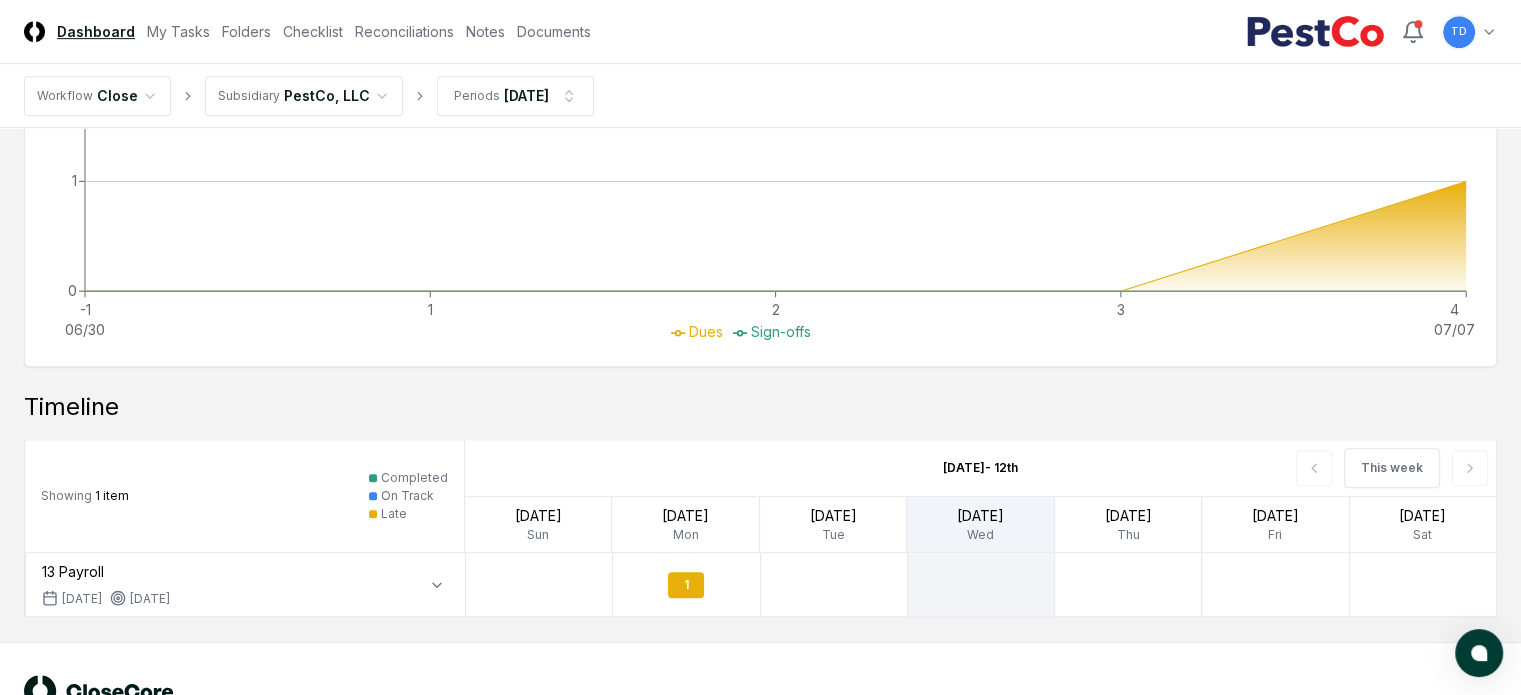 scroll, scrollTop: 1044, scrollLeft: 0, axis: vertical 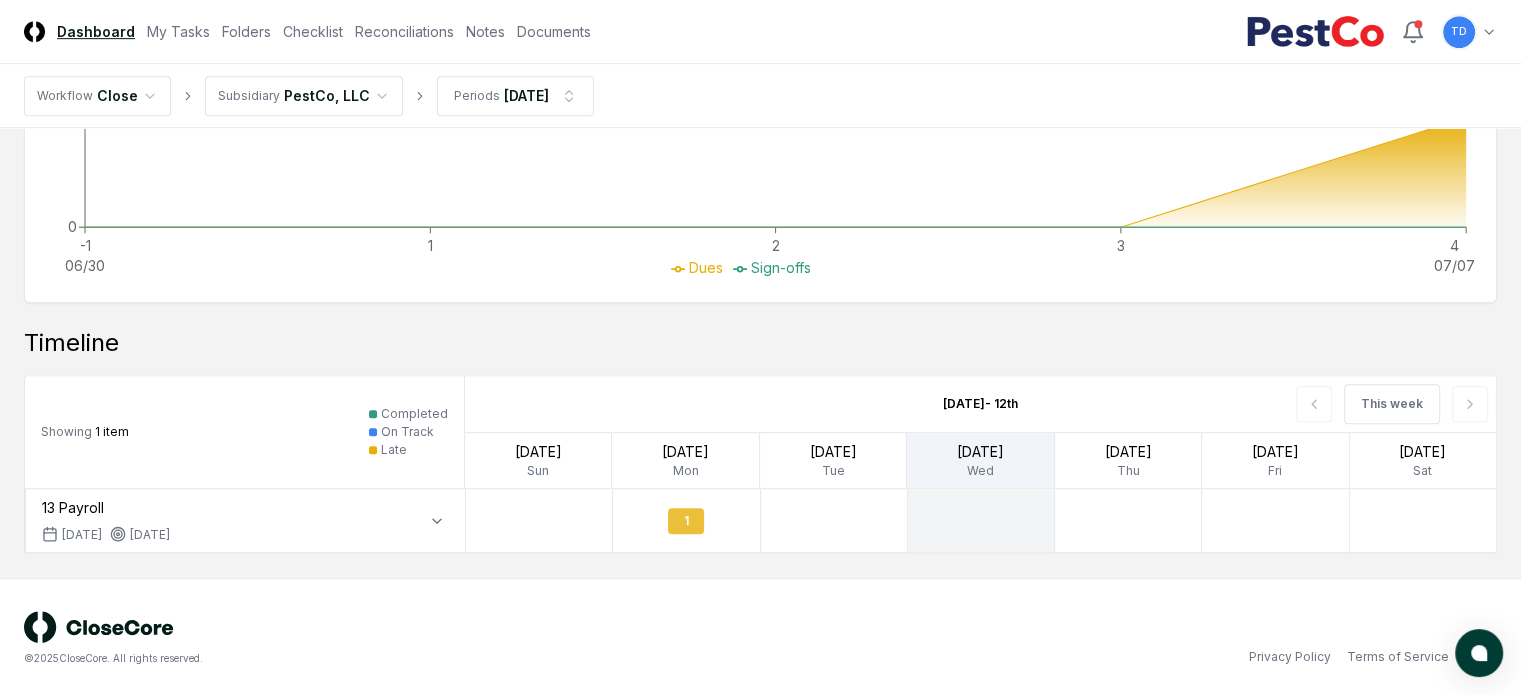 click on "1" at bounding box center [686, 521] 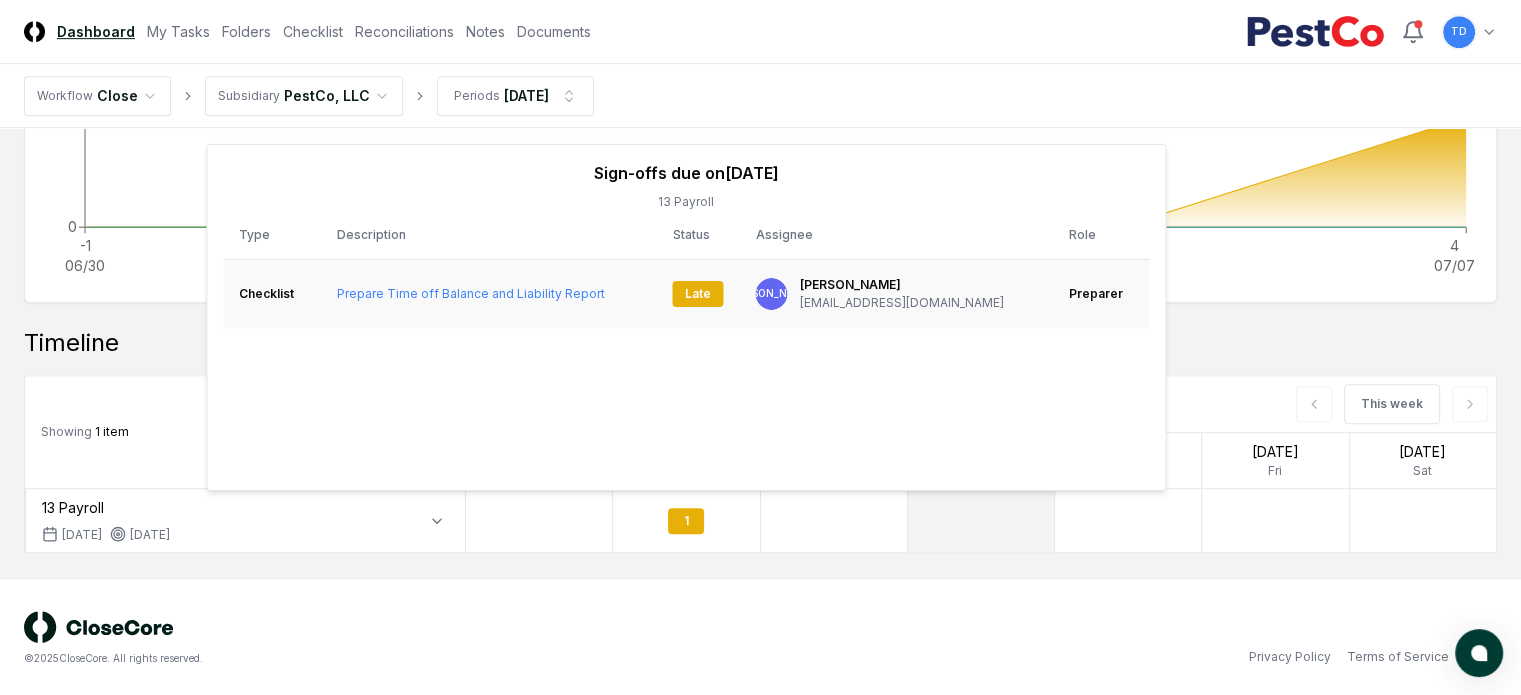 click on "[EMAIL_ADDRESS][DOMAIN_NAME]" at bounding box center (902, 303) 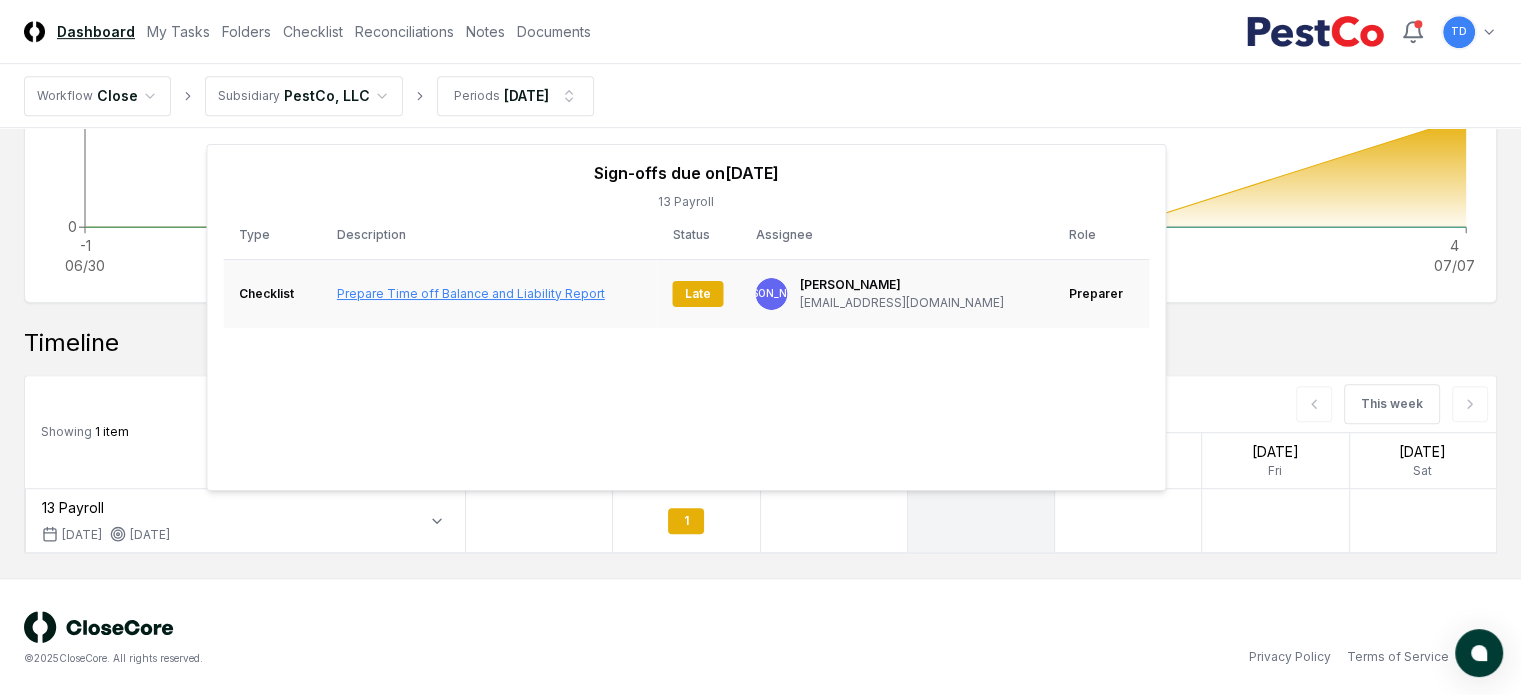 click on "Prepare Time off Balance and Liability Report" at bounding box center (471, 293) 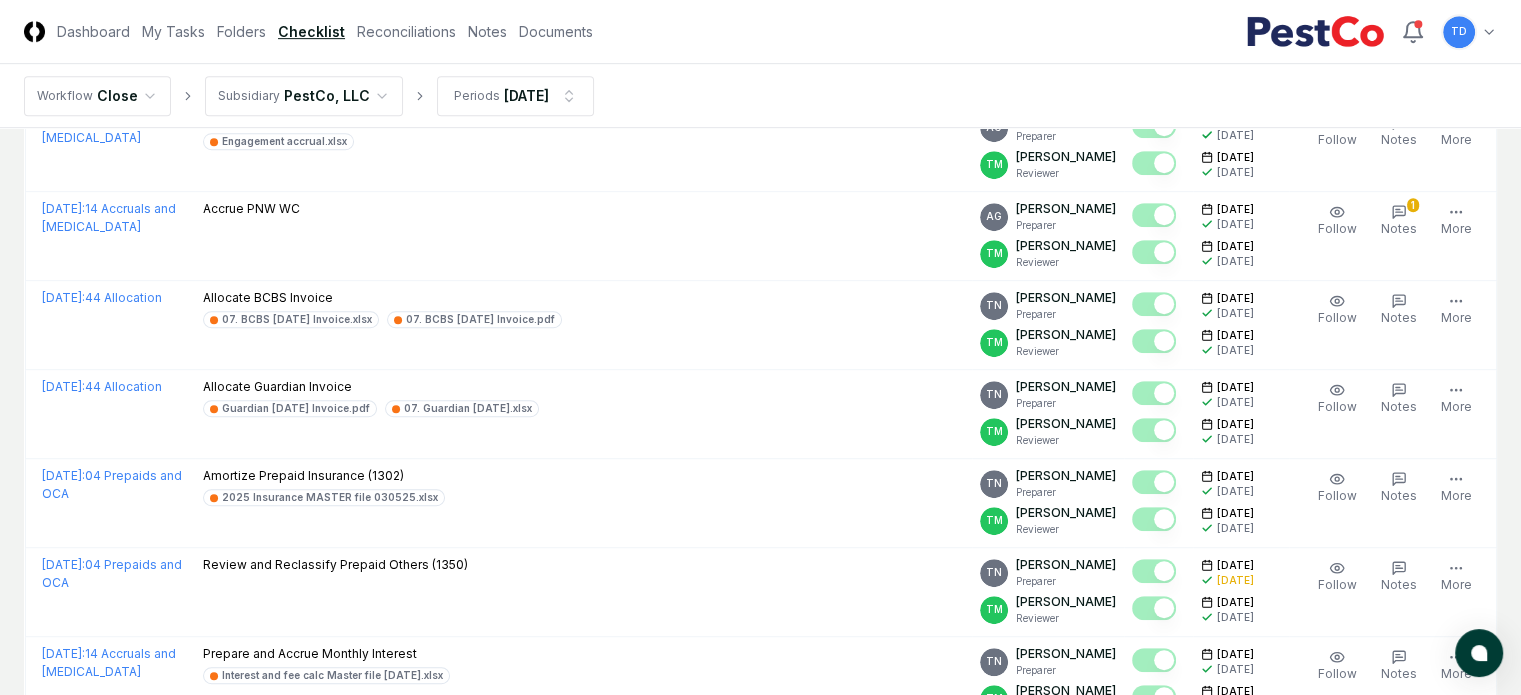 scroll, scrollTop: 0, scrollLeft: 0, axis: both 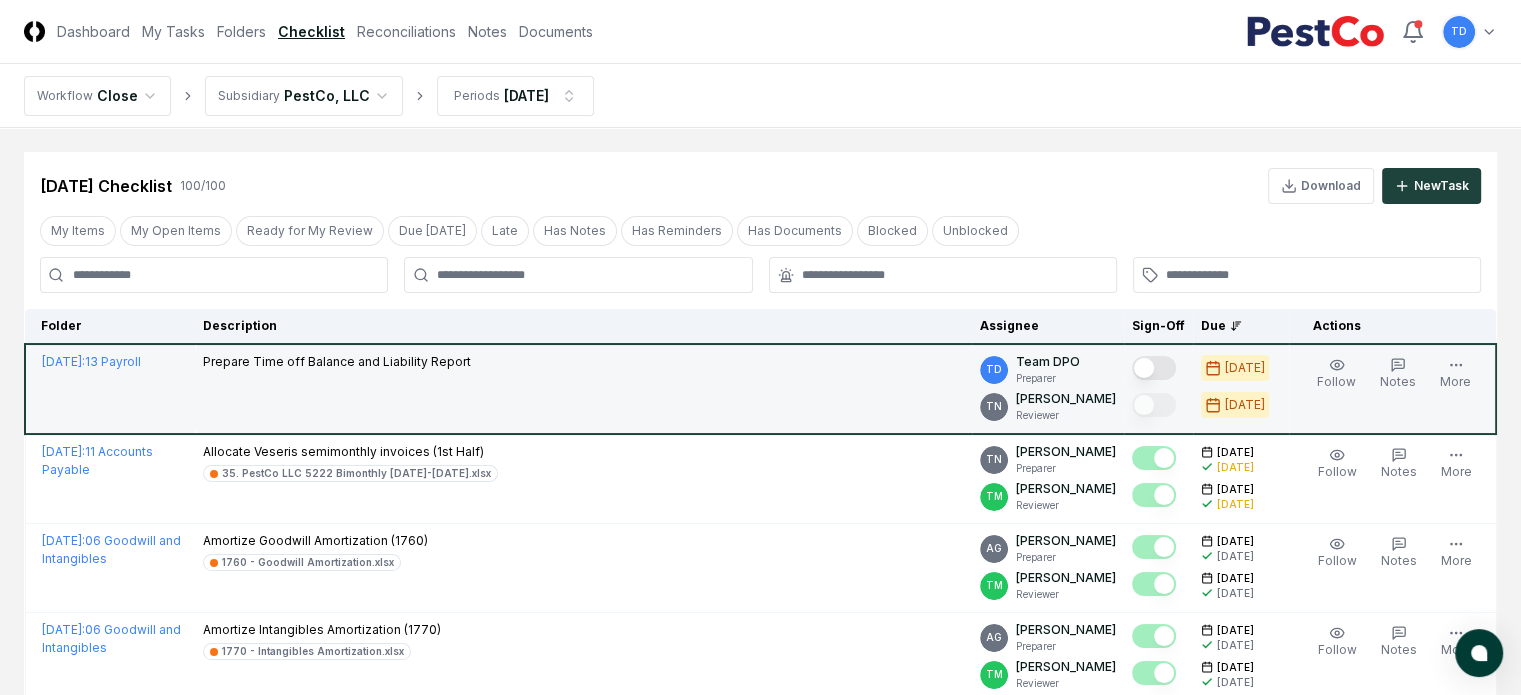 click at bounding box center (1154, 368) 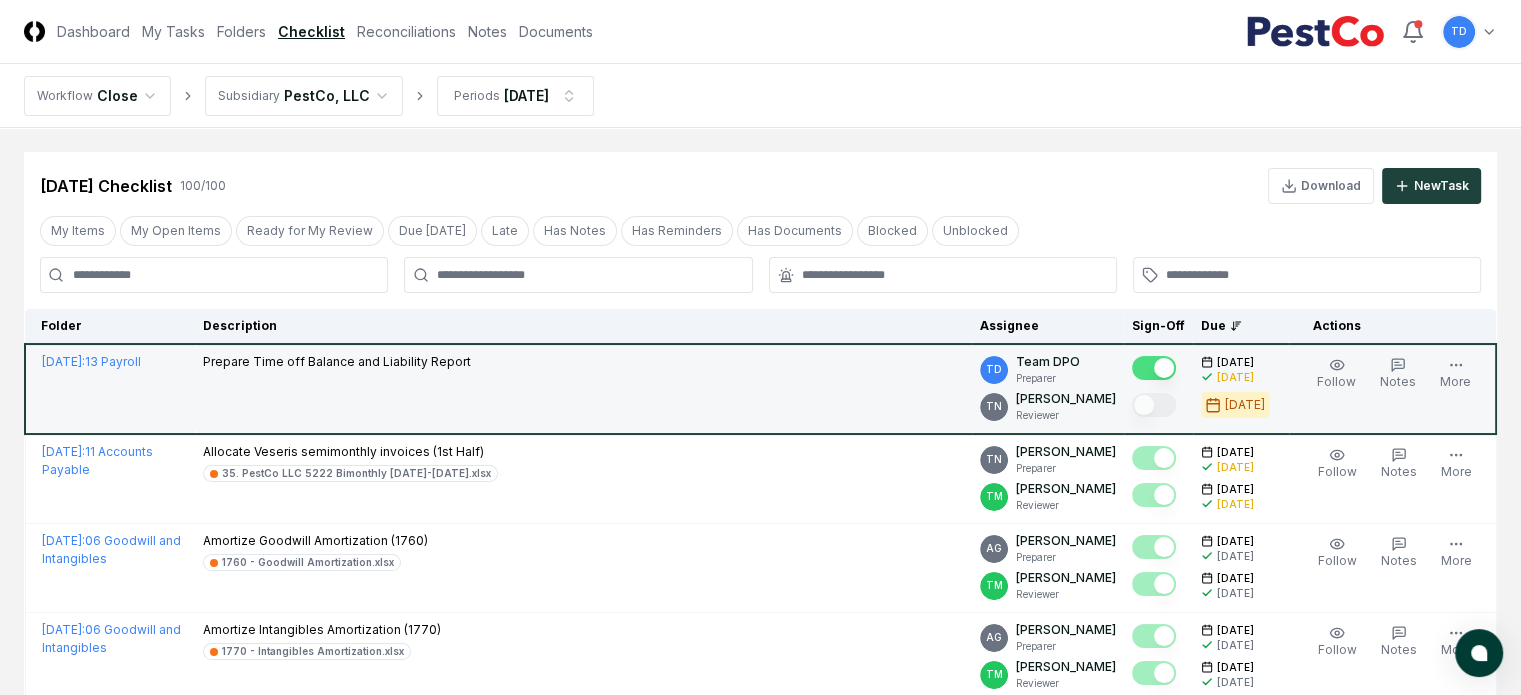 click on "[DATE] Checklist 100 / 100 Download New  Task My Items My Open Items Ready for My Review Due [DATE] Late Has Notes Has Reminders Has Documents Blocked Unblocked Clear Filter Folder Description Assignee Sign-Off   Due Actions [DATE] :  13 Payroll Prepare Time off Balance and Liability Report TD Team DPO Preparer TN [PERSON_NAME] Reviewer [DATE] [DATE] [DATE] Follow Notes Upload Reminder Duplicate Edit Task More [DATE] :  11 Accounts Payable Allocate Veseris semimonthly invoices (1st Half) 35. PestCo LLC 5222 [GEOGRAPHIC_DATA] [DATE]-[DATE].xlsx TN [PERSON_NAME] Preparer TM [PERSON_NAME] Reviewer [DATE] [DATE] [DATE] [DATE] Follow Notes 1 Upload Reminder Duplicate Edit Task More [DATE] :  06 Goodwill and Intangibles Amortize Goodwill Amortization (1760) 1760 - Goodwill Amortization.xlsx AG [PERSON_NAME] Preparer TM [PERSON_NAME] Reviewer [DATE] [DATE] [DATE] [DATE] Order Follow Notes 1 Upload Reminder Duplicate Edit Task More [DATE] :  AG Preparer TM 1 1" at bounding box center (760, 2494) 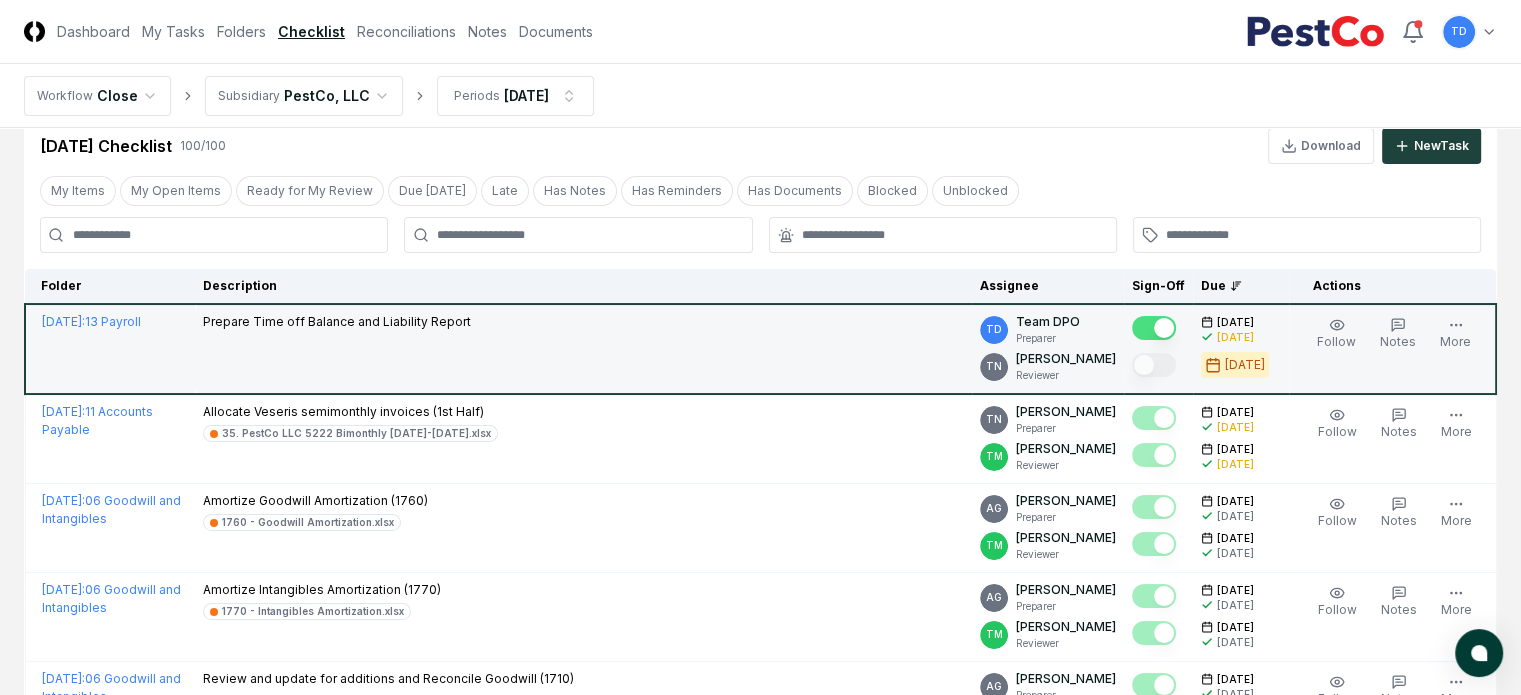 scroll, scrollTop: 0, scrollLeft: 0, axis: both 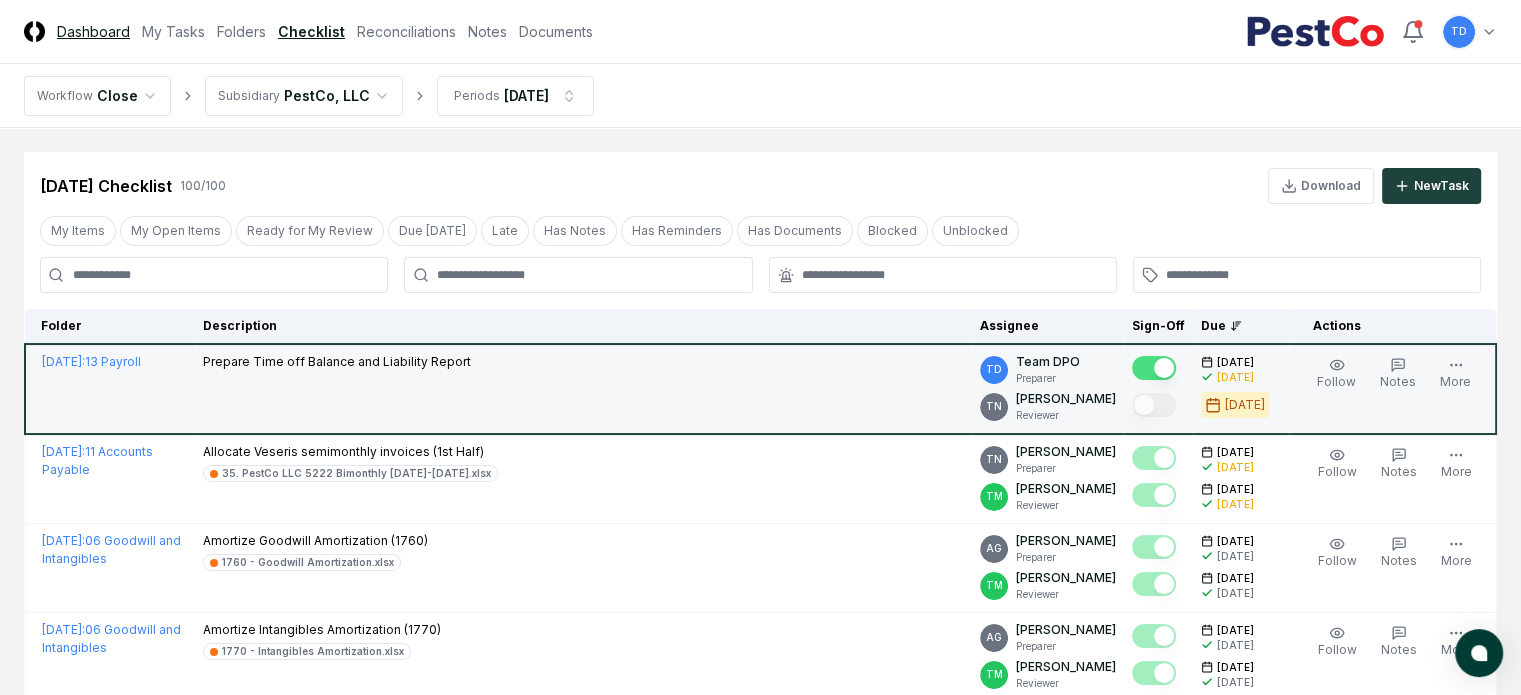 click on "Dashboard" at bounding box center (93, 31) 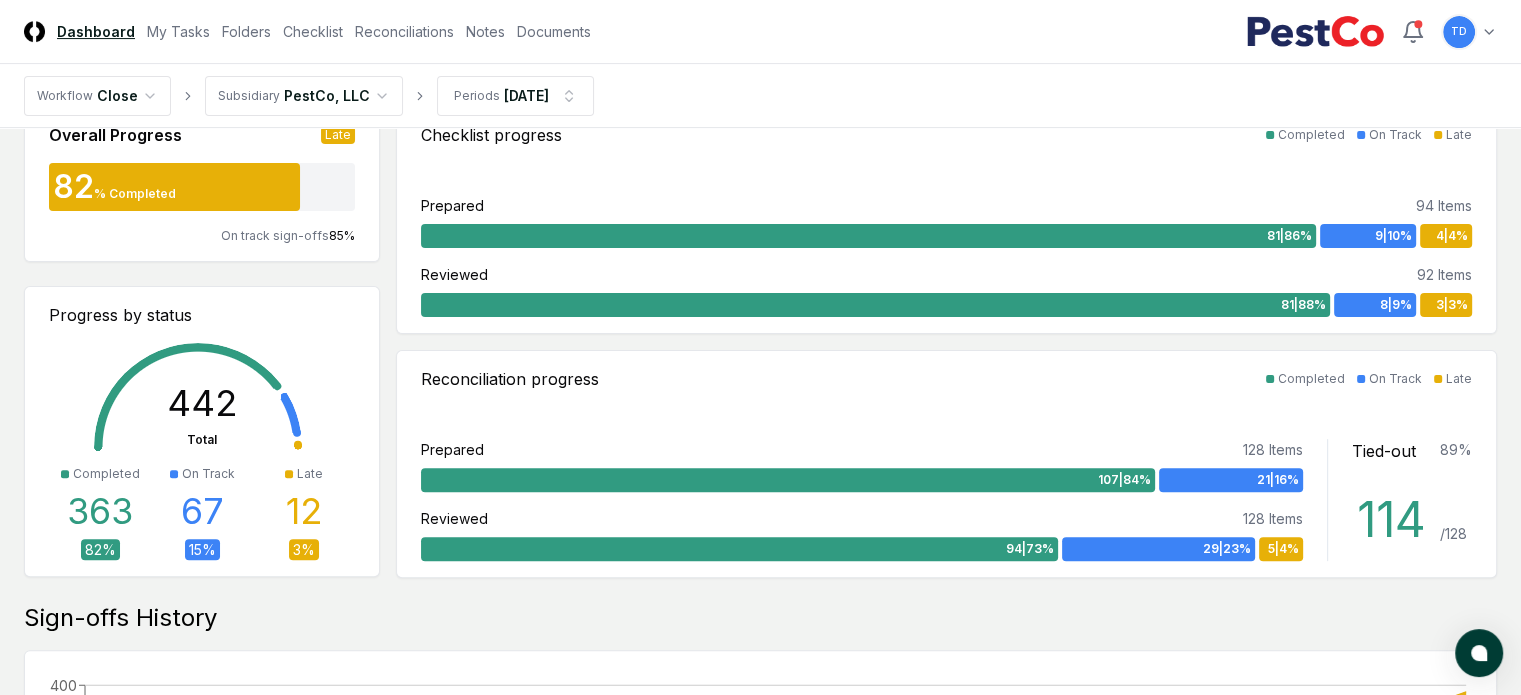 scroll, scrollTop: 700, scrollLeft: 0, axis: vertical 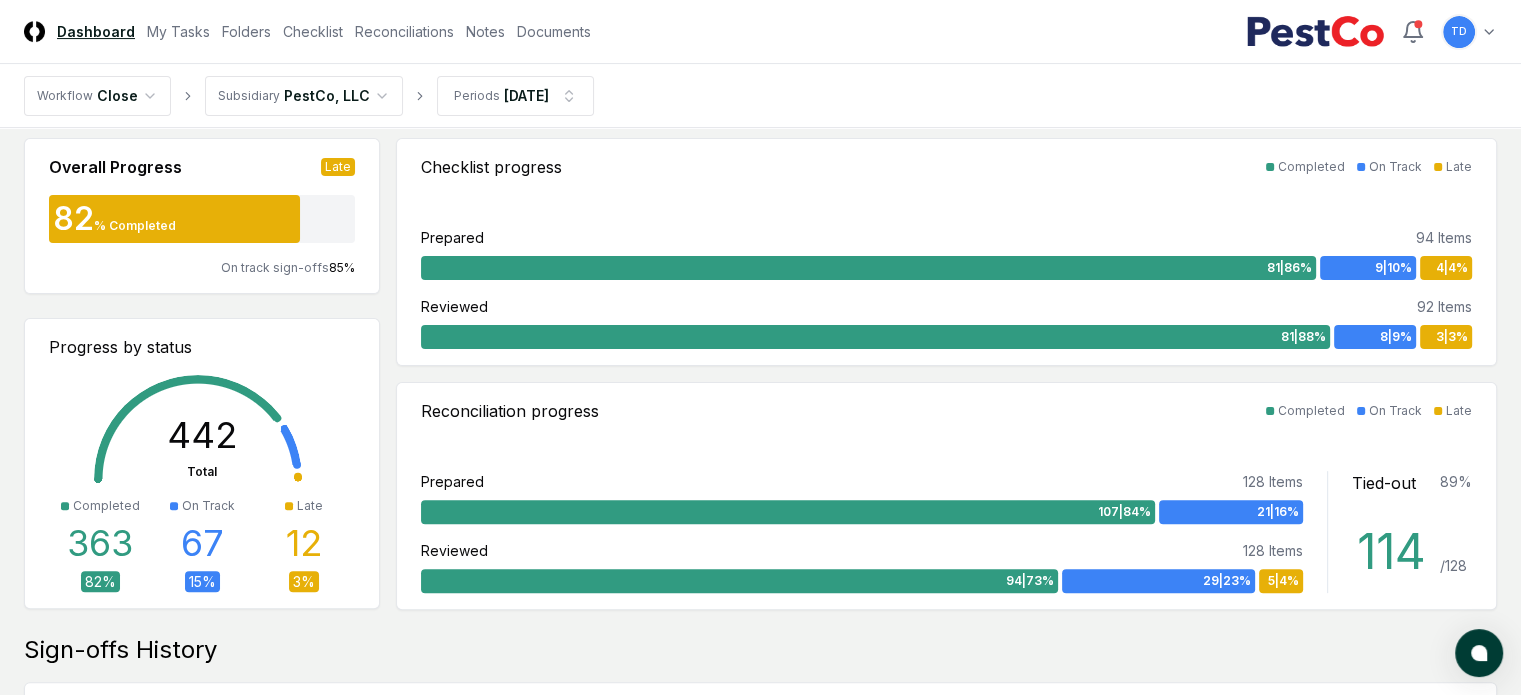 click at bounding box center (198, 478) 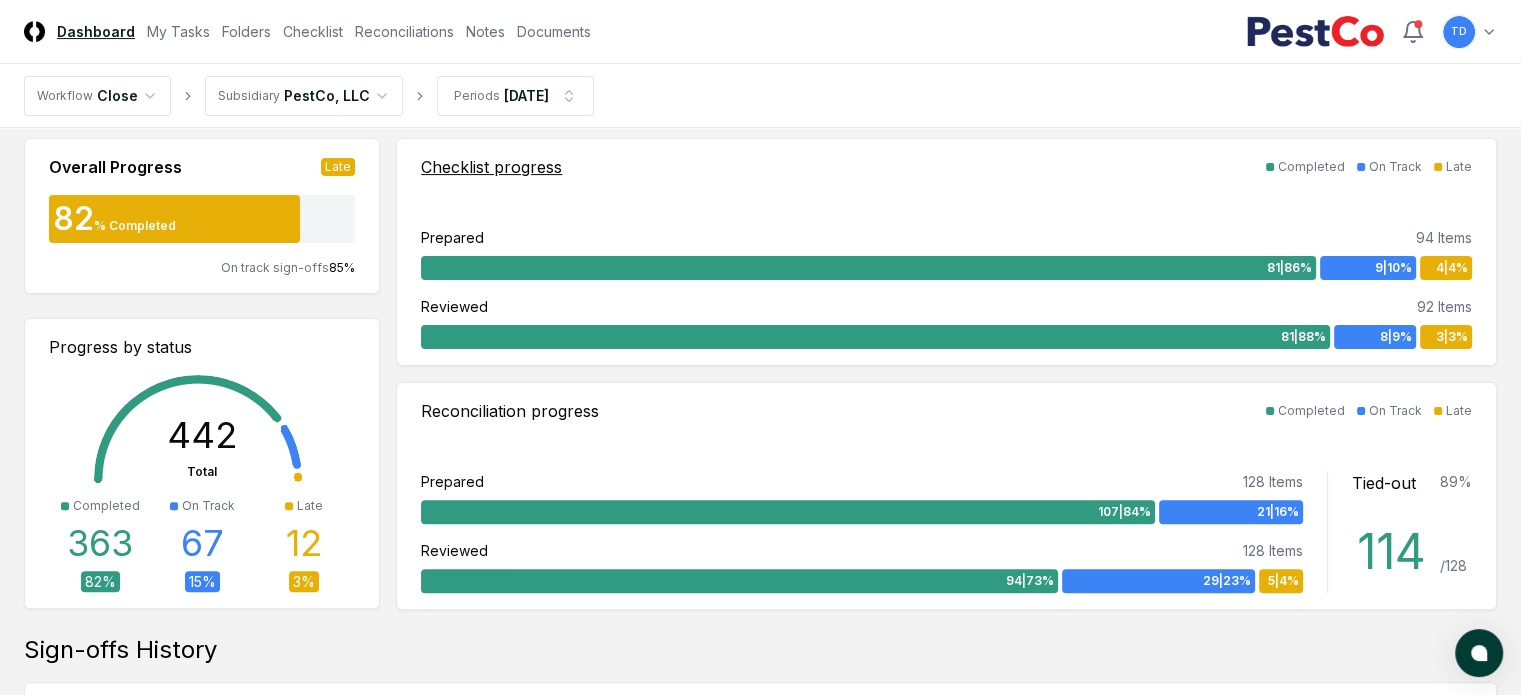 click on "4  |  4 %" at bounding box center (1452, 268) 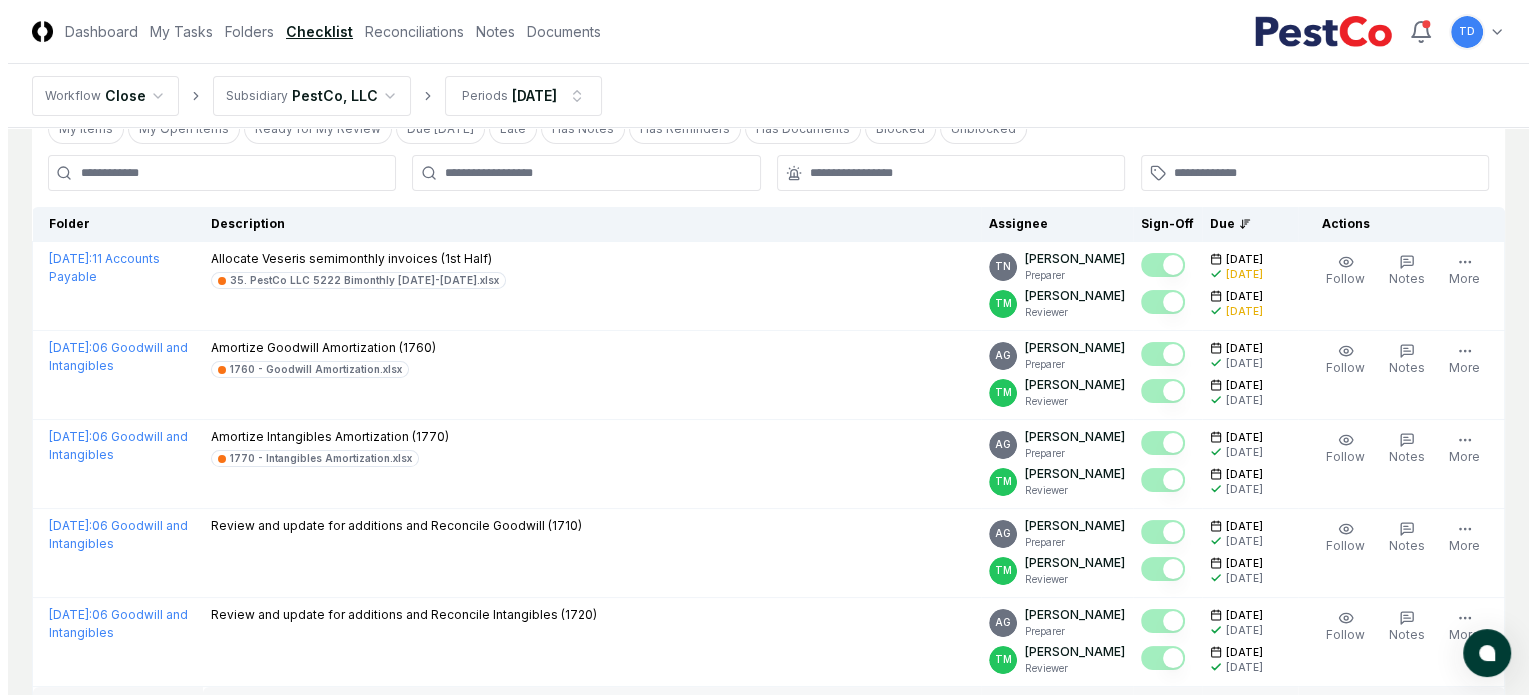 scroll, scrollTop: 0, scrollLeft: 0, axis: both 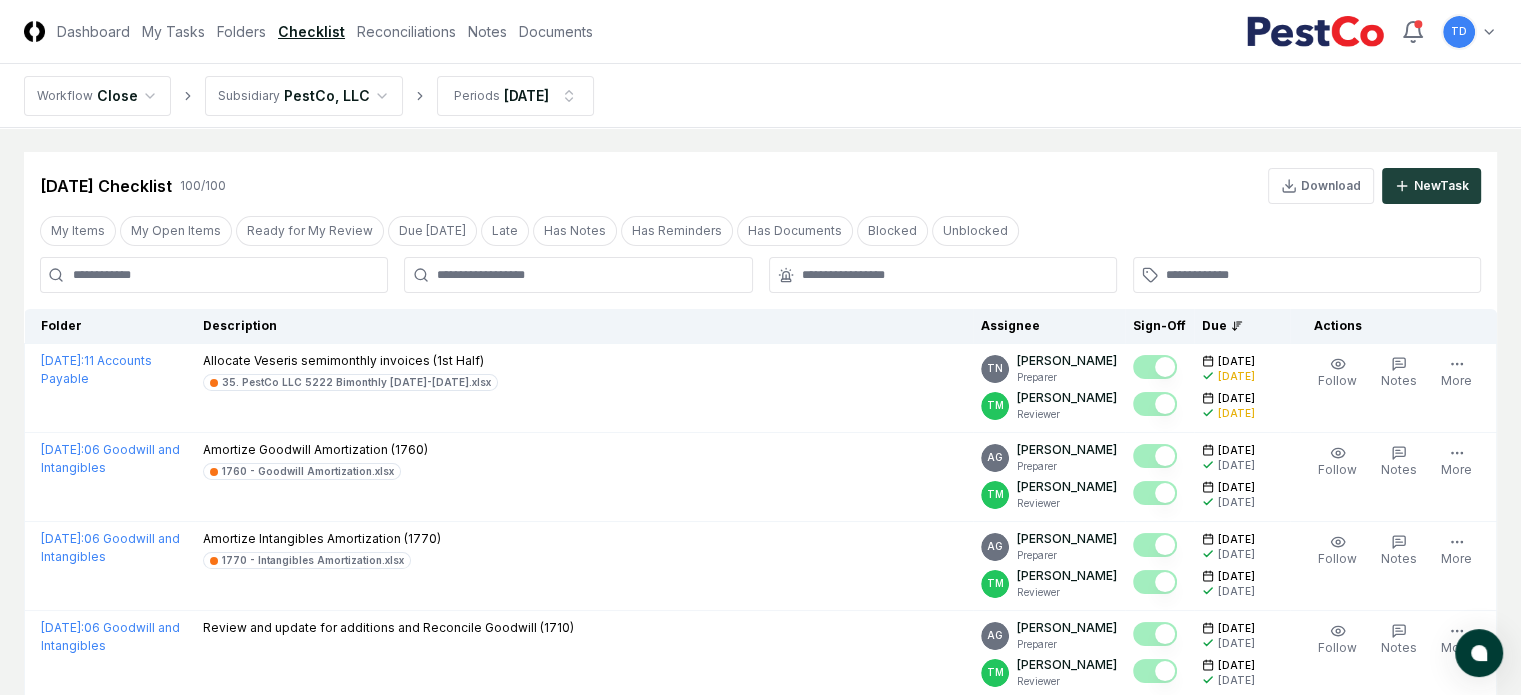 click at bounding box center [214, 275] 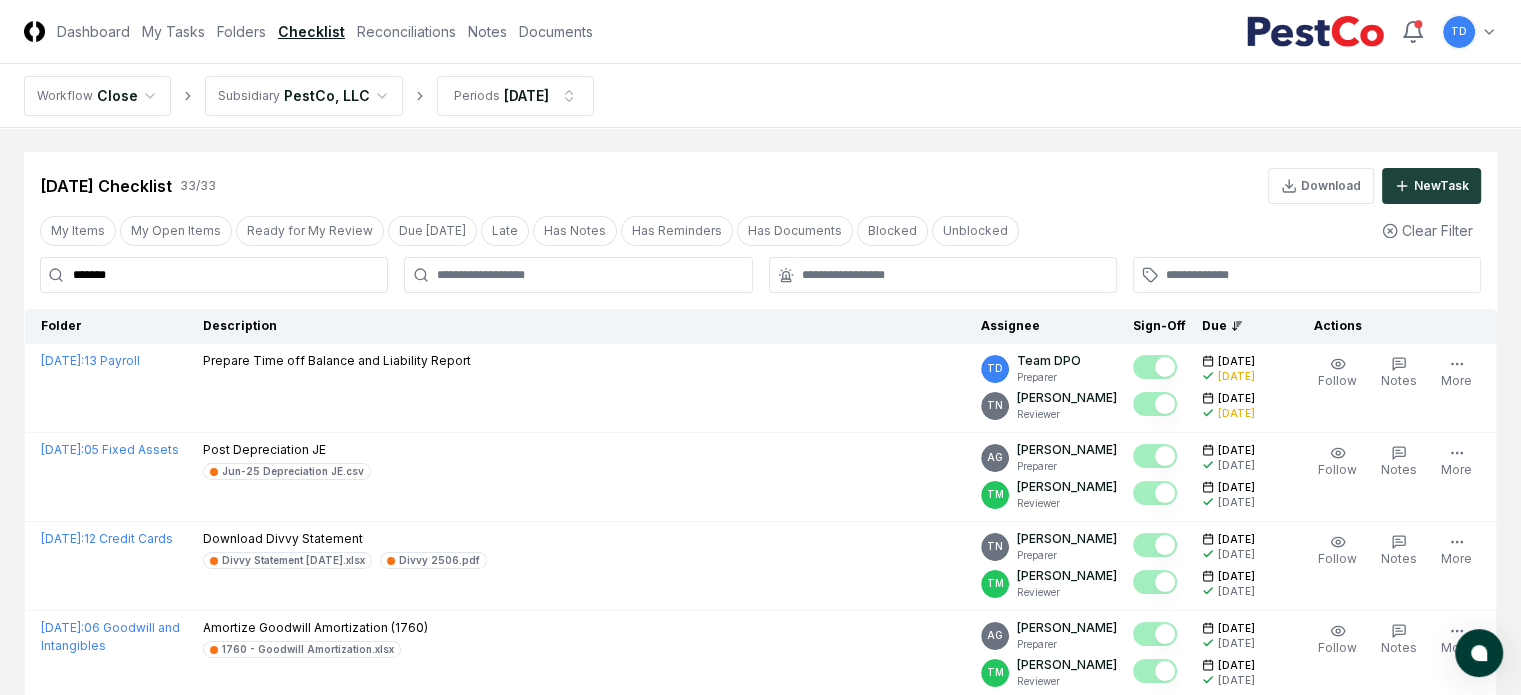 type on "*******" 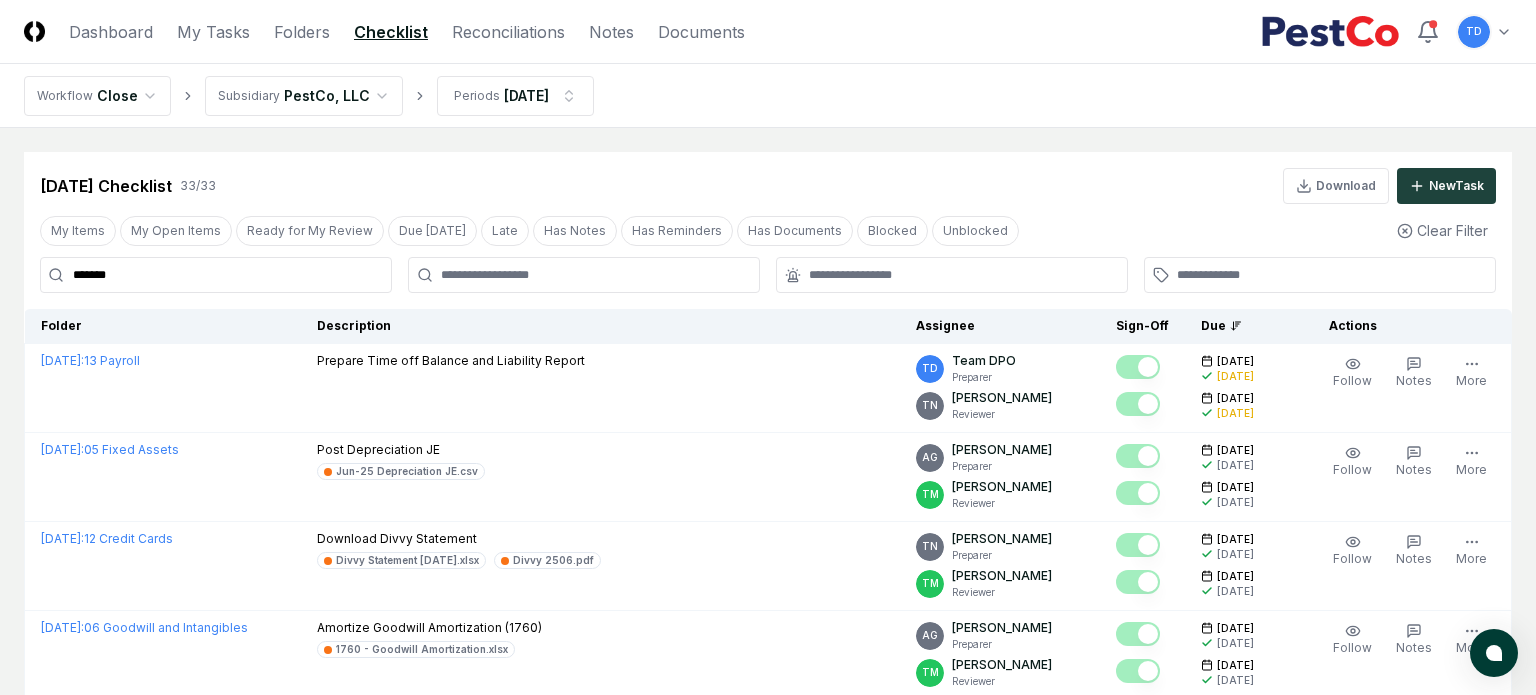 click on "CloseCore Dashboard My Tasks Folders Checklist Reconciliations Notes Documents Toggle navigation menu   TD Toggle user menu Workflow Close Subsidiary PestCo, LLC Periods [DATE] Cancel Reassign [DATE] Checklist 33 / 33 Download New  Task My Items My Open Items Ready for My Review Due [DATE] Late Has Notes Has Reminders Has Documents Blocked Unblocked Clear Filter ******* Folder Description Assignee Sign-Off   Due Actions [DATE] :  13 Payroll Prepare Time off Balance and Liability Report TD Team DPO Preparer TN [PERSON_NAME] Reviewer [DATE] [DATE] [DATE] [DATE] Follow Notes Upload Reminder Duplicate Edit Task More [DATE] :  05 Fixed Assets Post Depreciation JE Jun-25 Depreciation JE.csv AG [PERSON_NAME] Preparer TM [PERSON_NAME] Reviewer [DATE] [DATE] [DATE] [DATE] Follow Notes 1 Upload Reminder Duplicate Edit Task More [DATE] :  12 Credit Cards Download Divvy Statement Divvy Statement [DATE].xlsx Divvy 2506.pdf TN [PERSON_NAME] Preparer TM [PERSON_NAME] 2" at bounding box center (768, 1712) 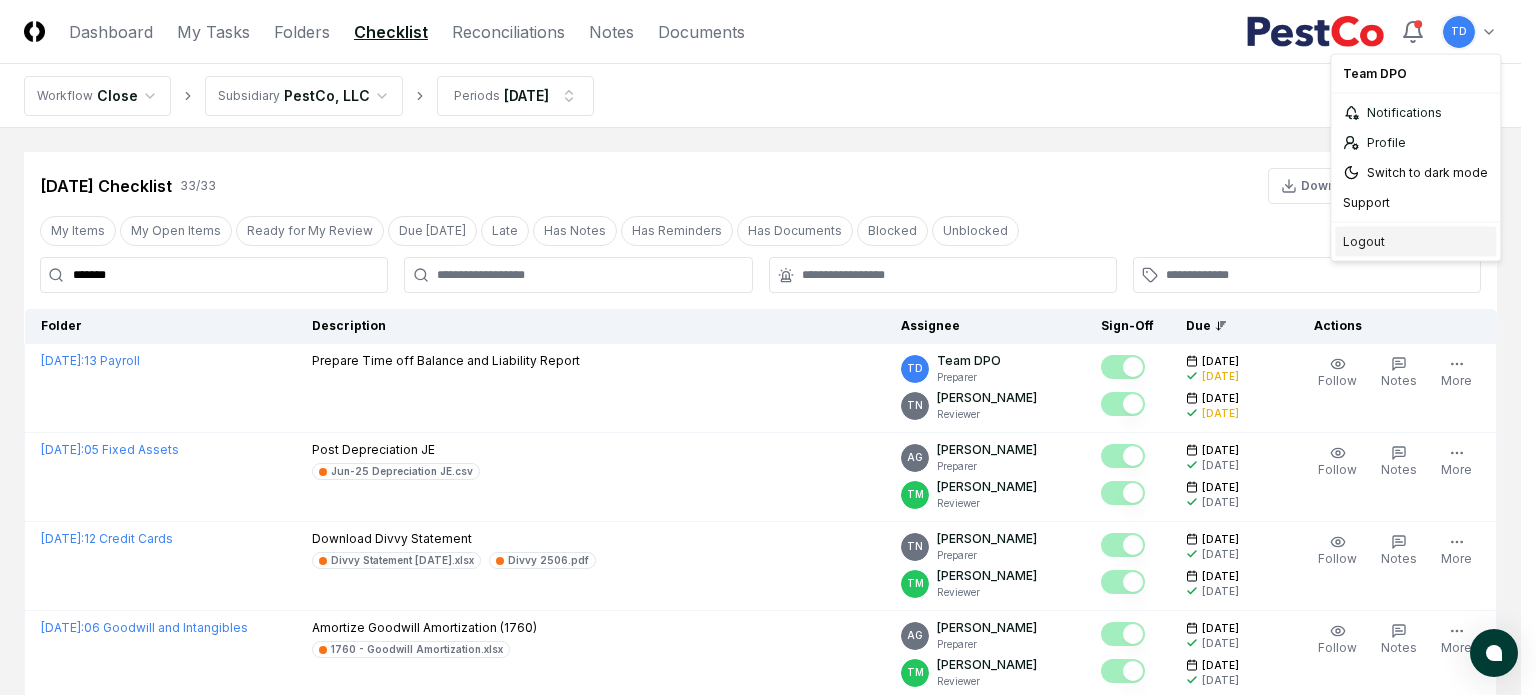 click on "Logout" at bounding box center [1415, 242] 